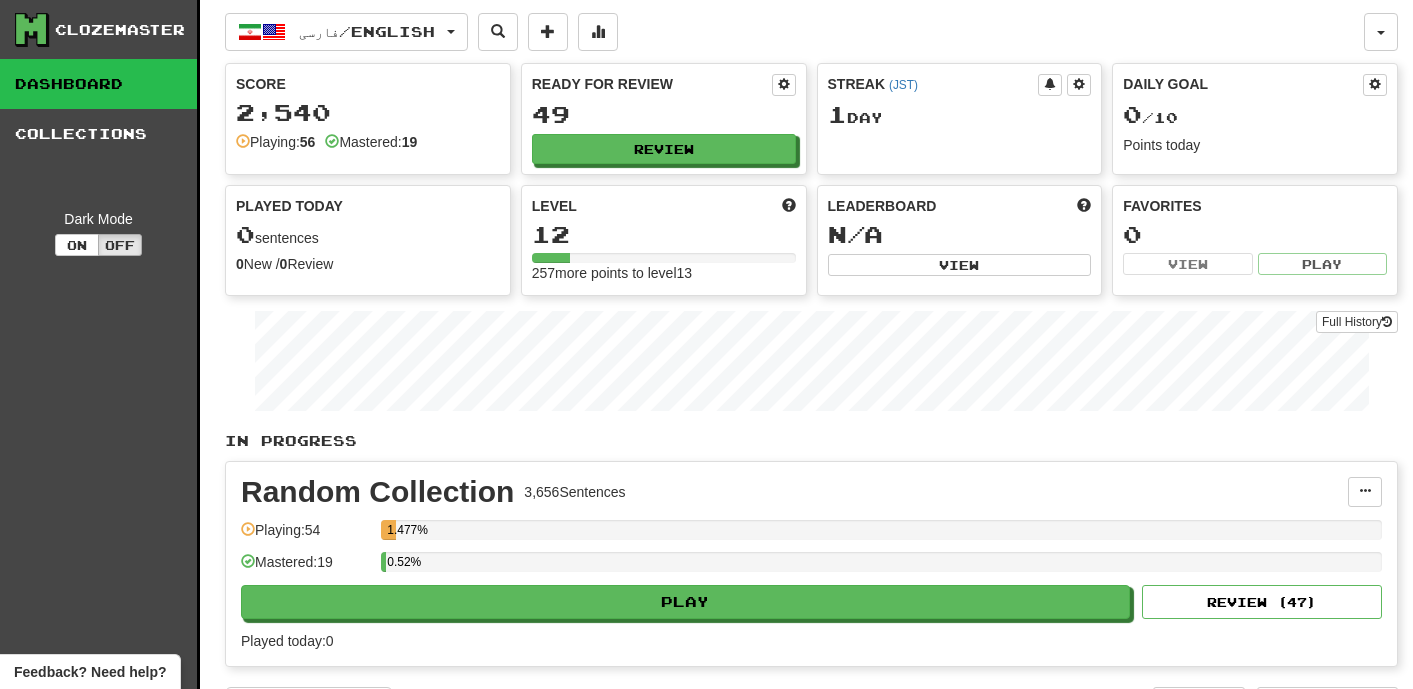 scroll, scrollTop: 0, scrollLeft: 0, axis: both 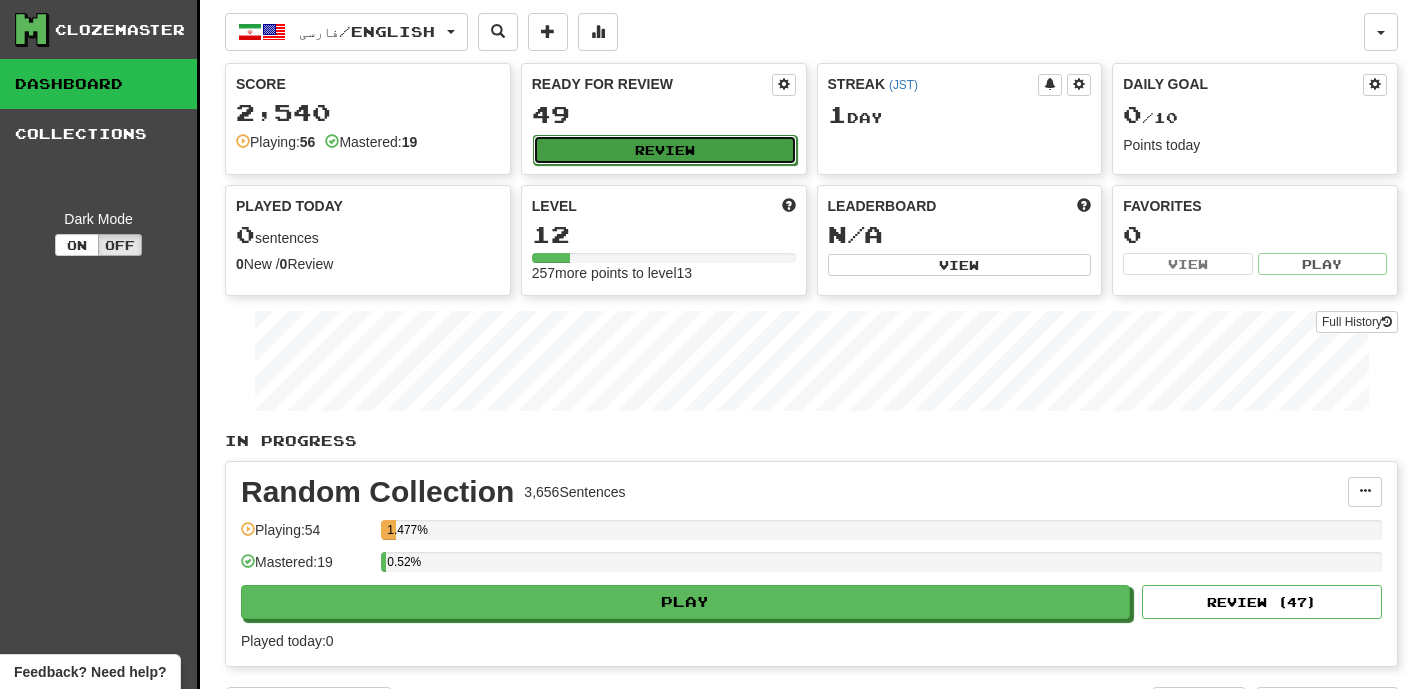 click on "Review" 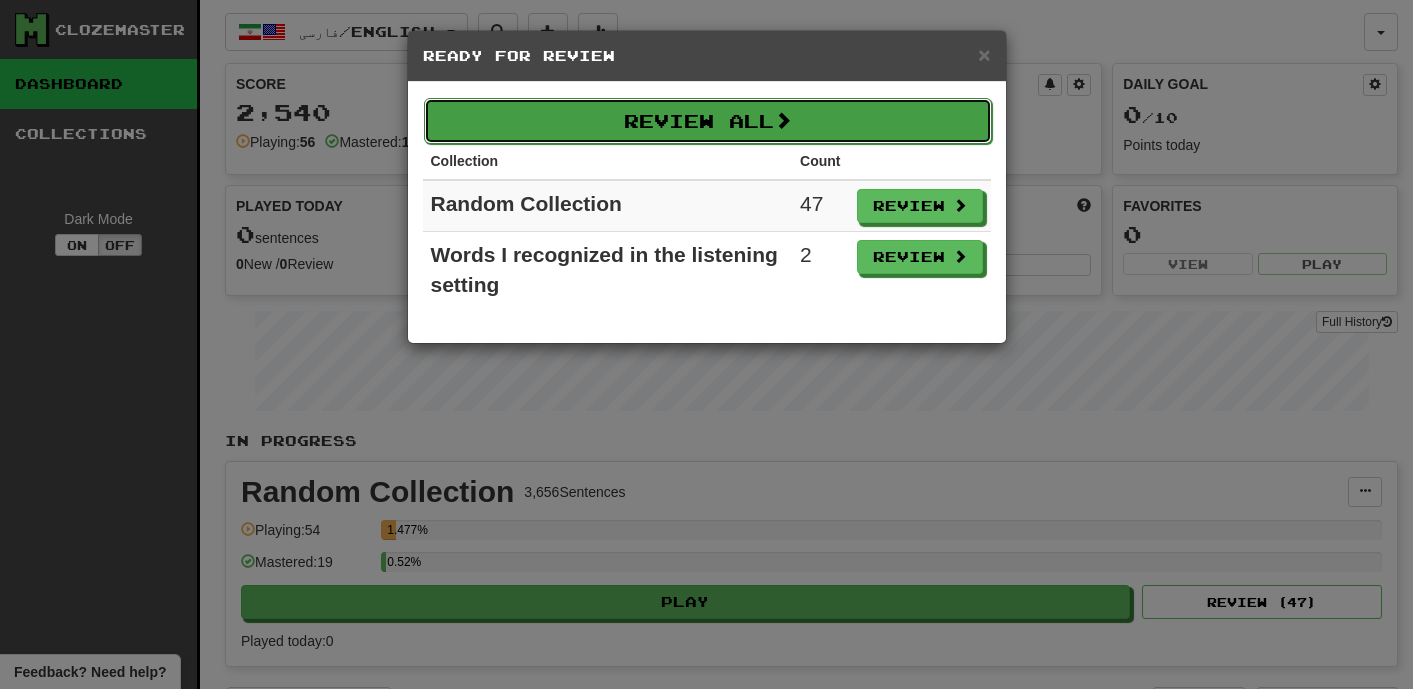click on "Review All" at bounding box center (708, 121) 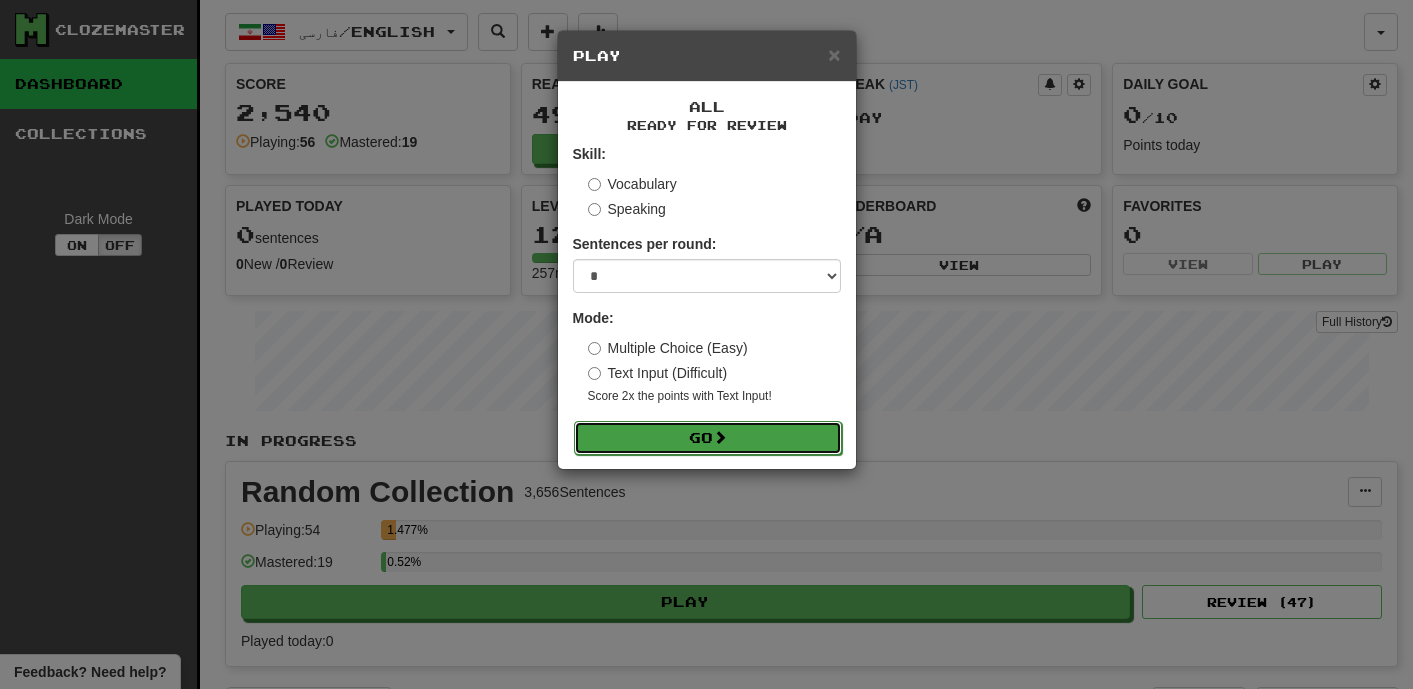 click on "Go" at bounding box center [708, 438] 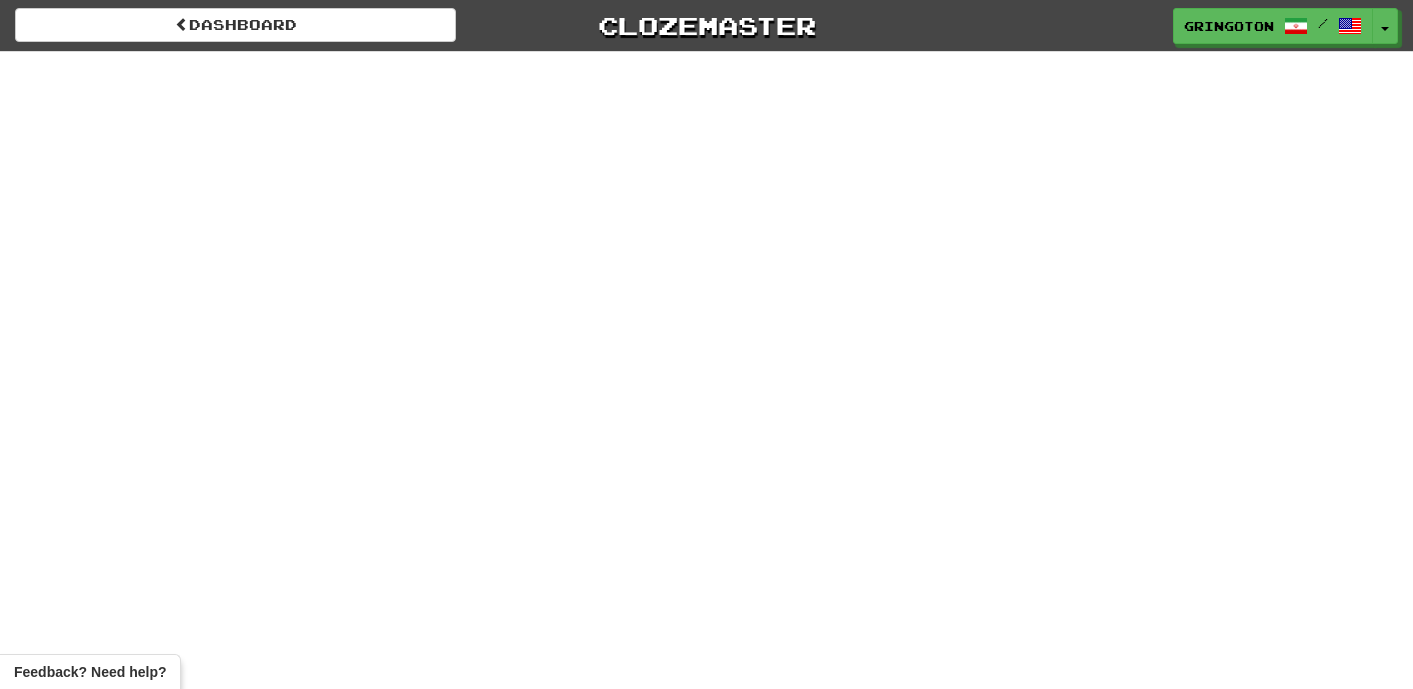 scroll, scrollTop: 0, scrollLeft: 0, axis: both 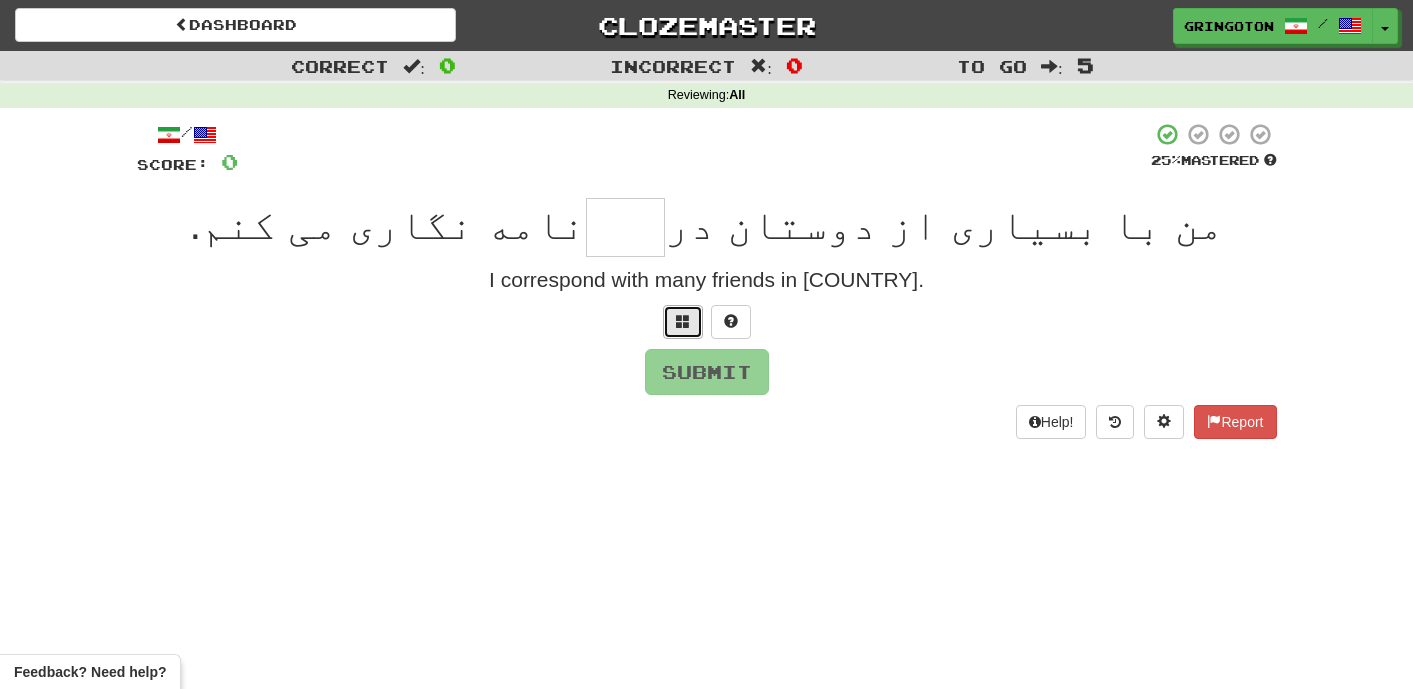 click at bounding box center (683, 322) 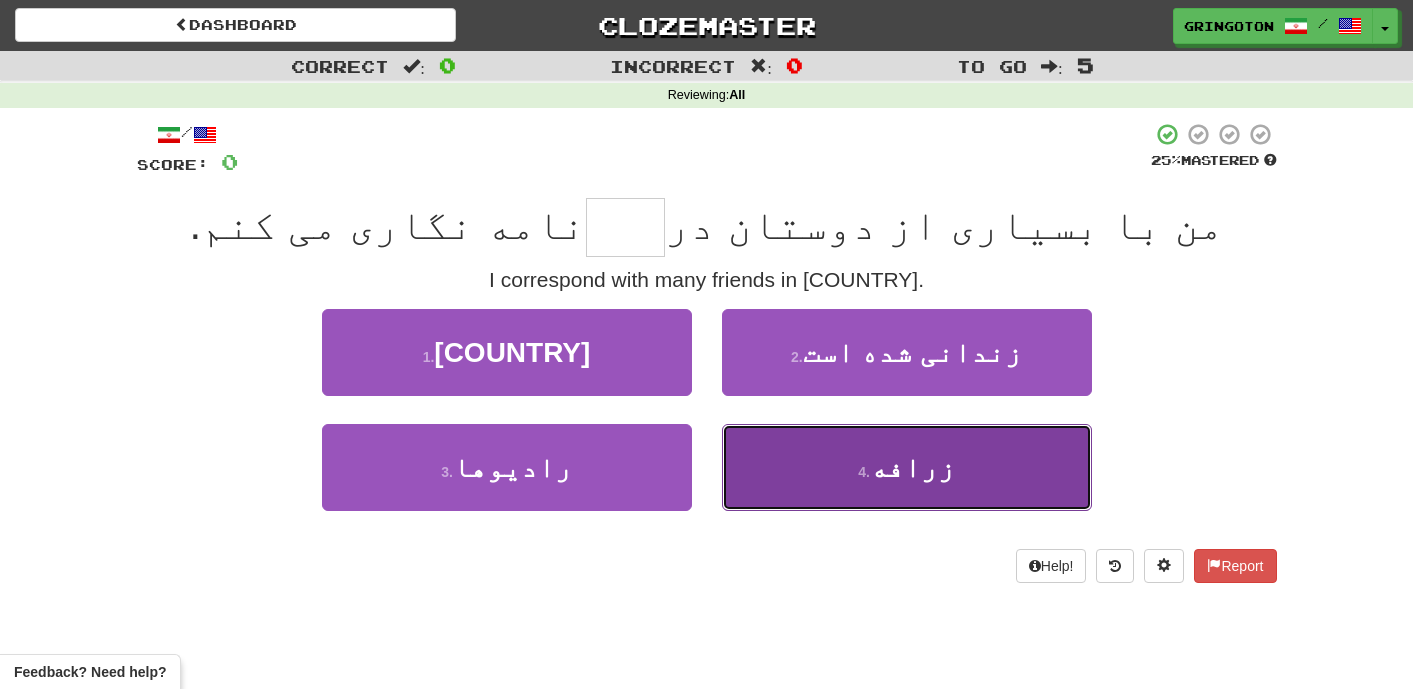 click on "4 .  زرافه" at bounding box center (907, 467) 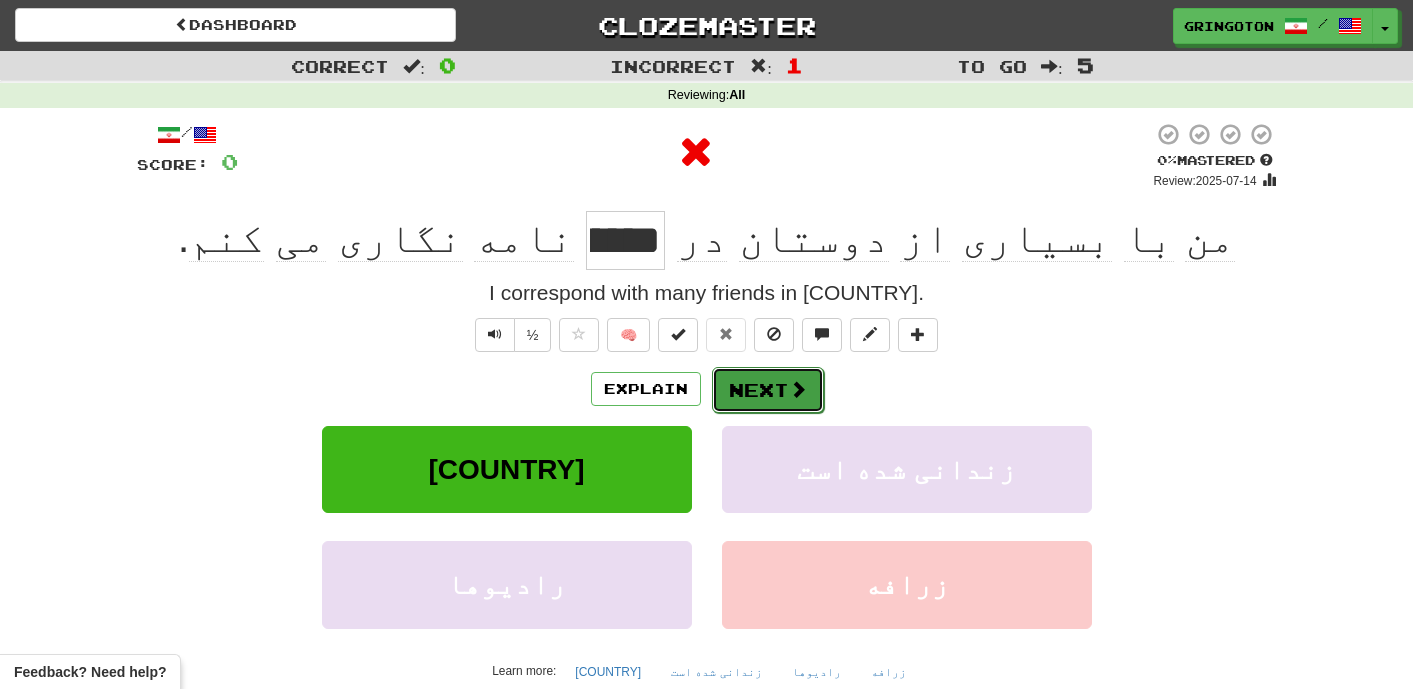 click on "Next" at bounding box center [768, 390] 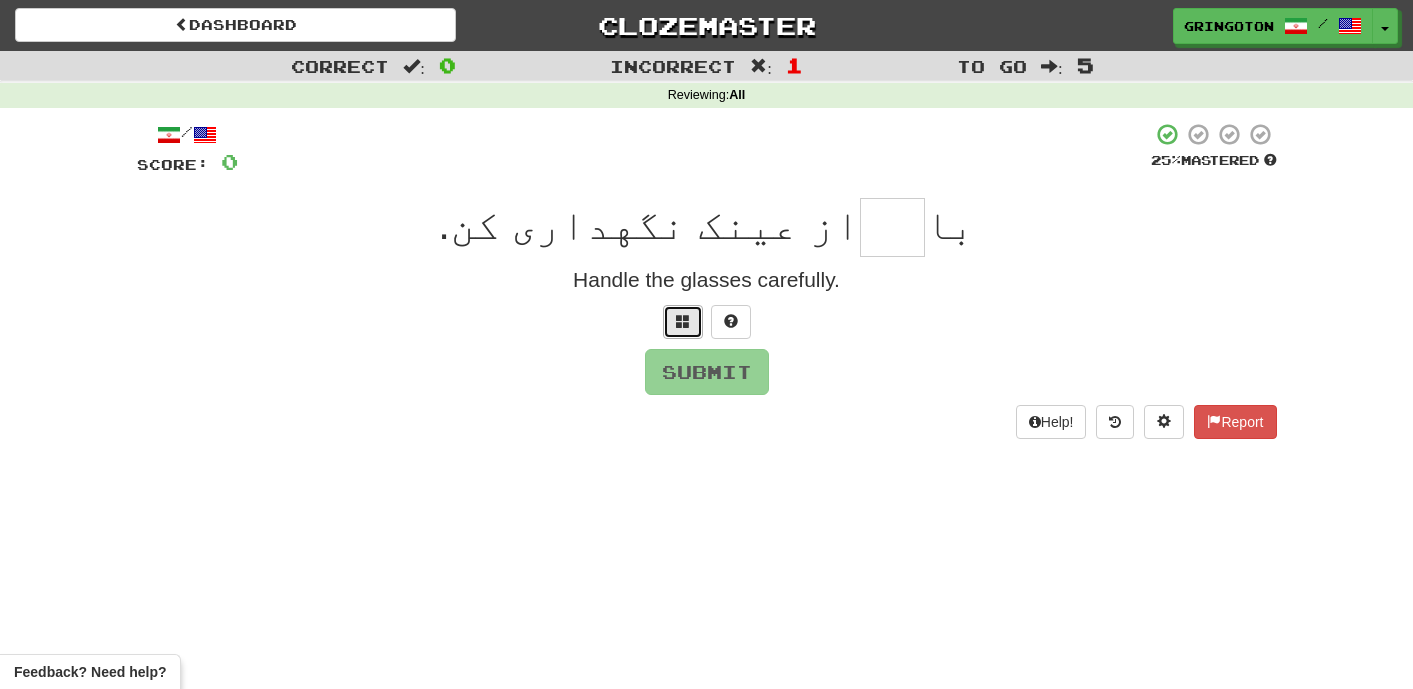 click at bounding box center (683, 321) 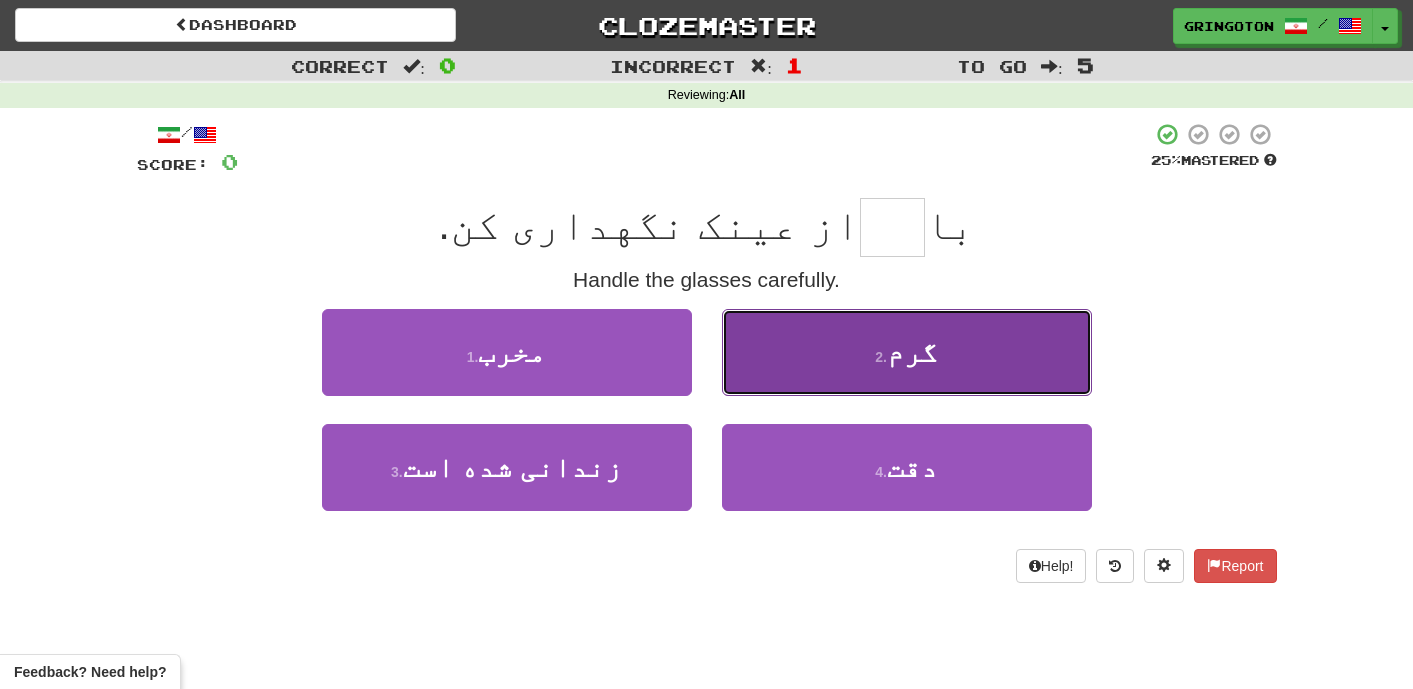 click on "2 .  گرم" at bounding box center (907, 352) 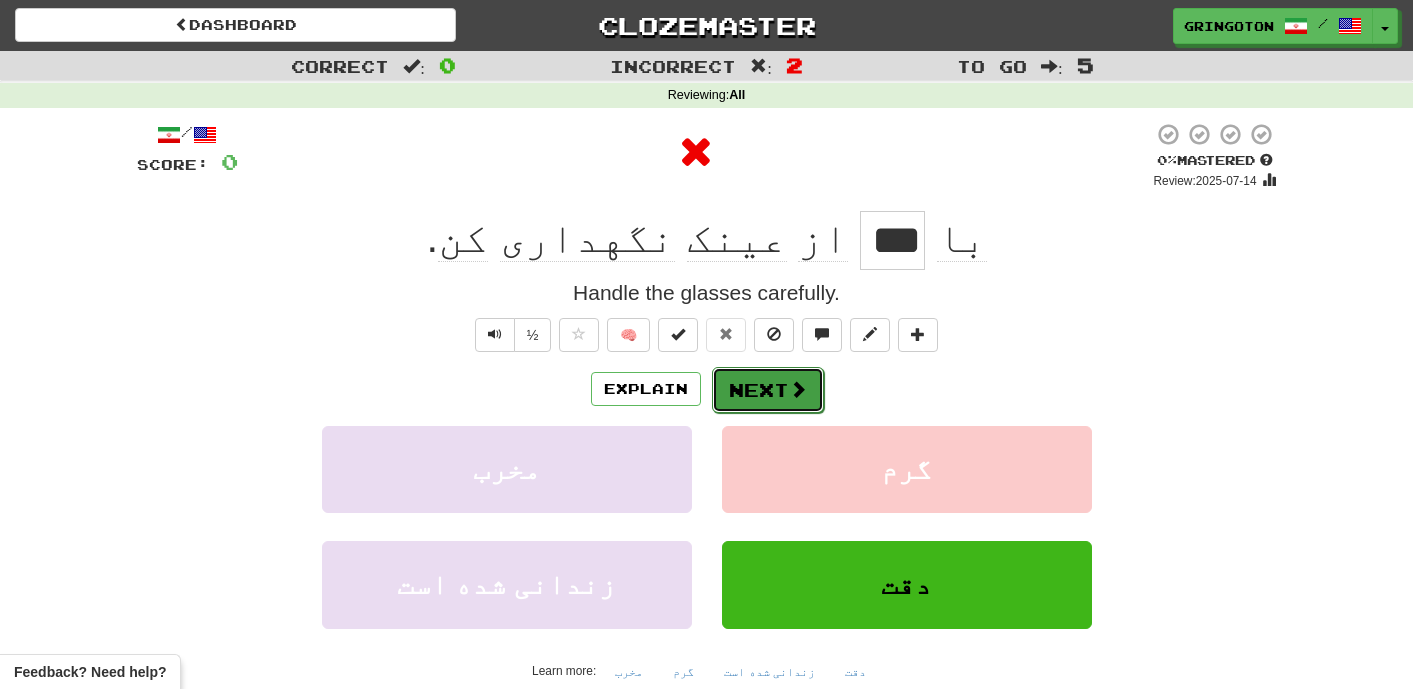click on "Next" at bounding box center (768, 390) 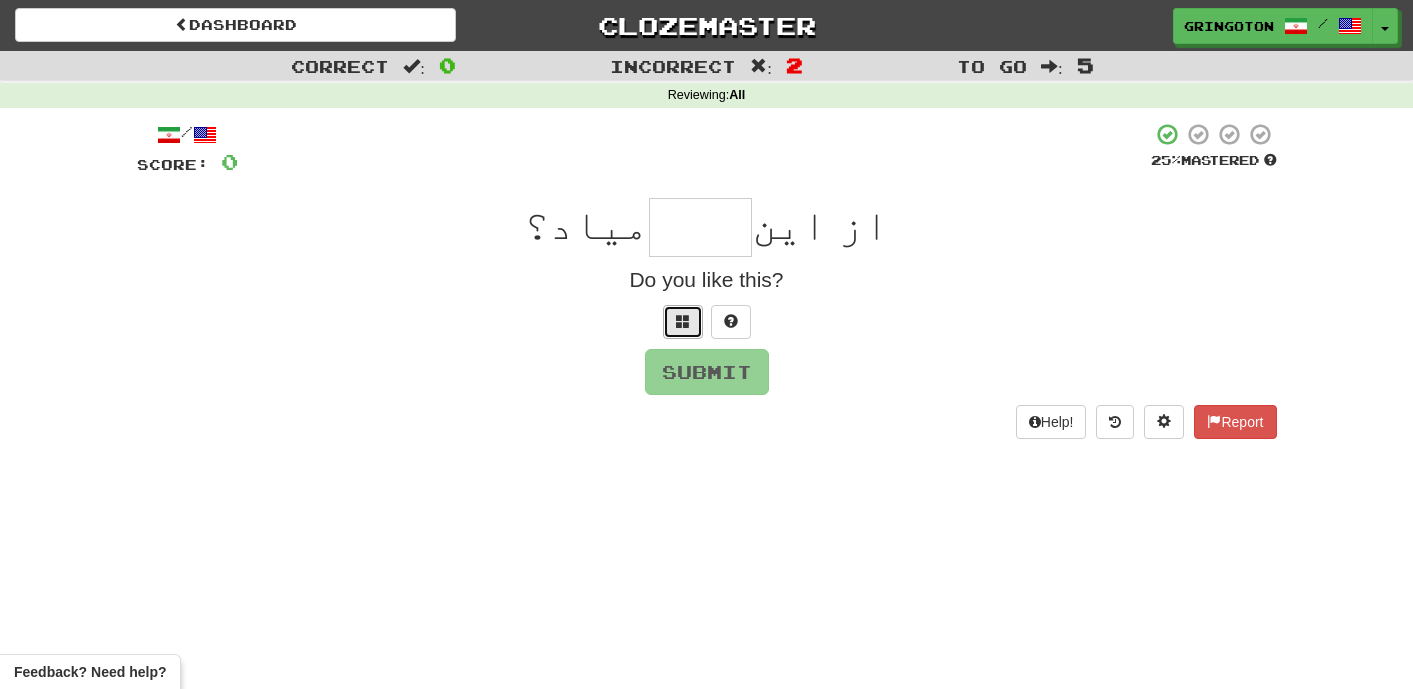 click at bounding box center [683, 321] 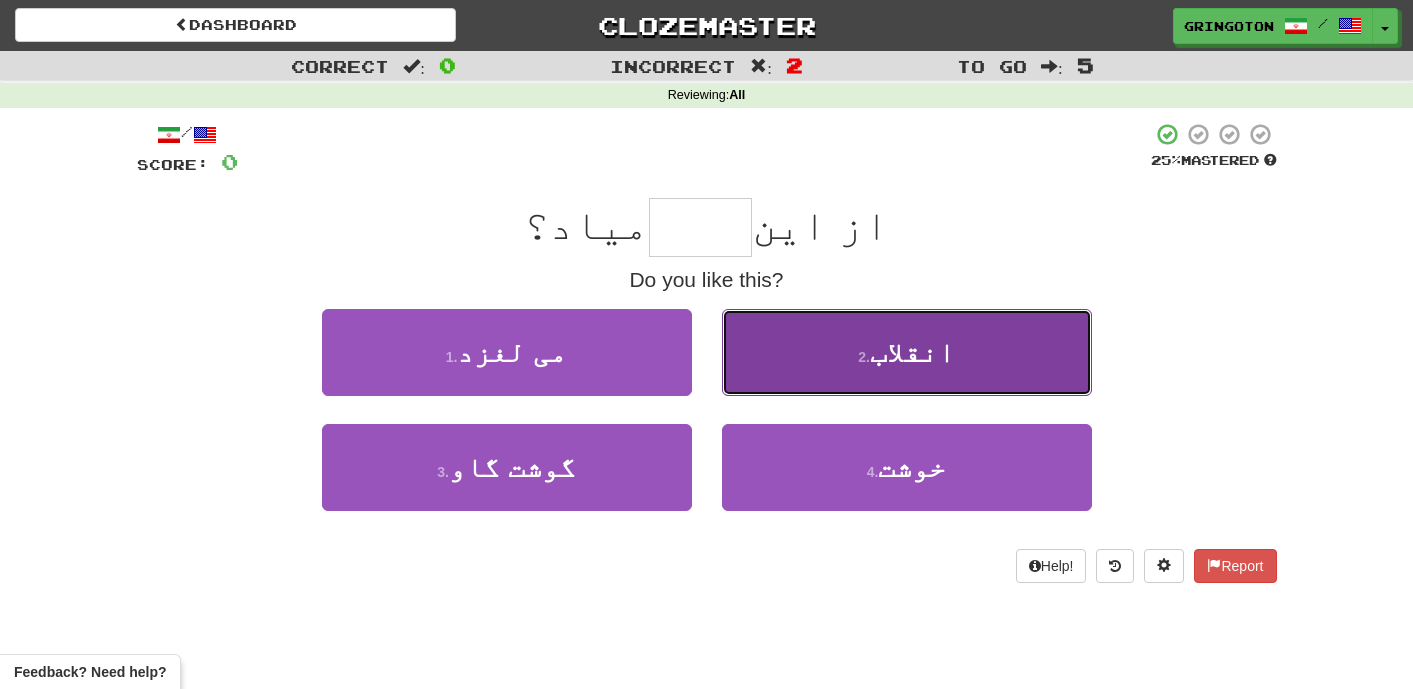 click on "2 .  انقلاب" at bounding box center [907, 352] 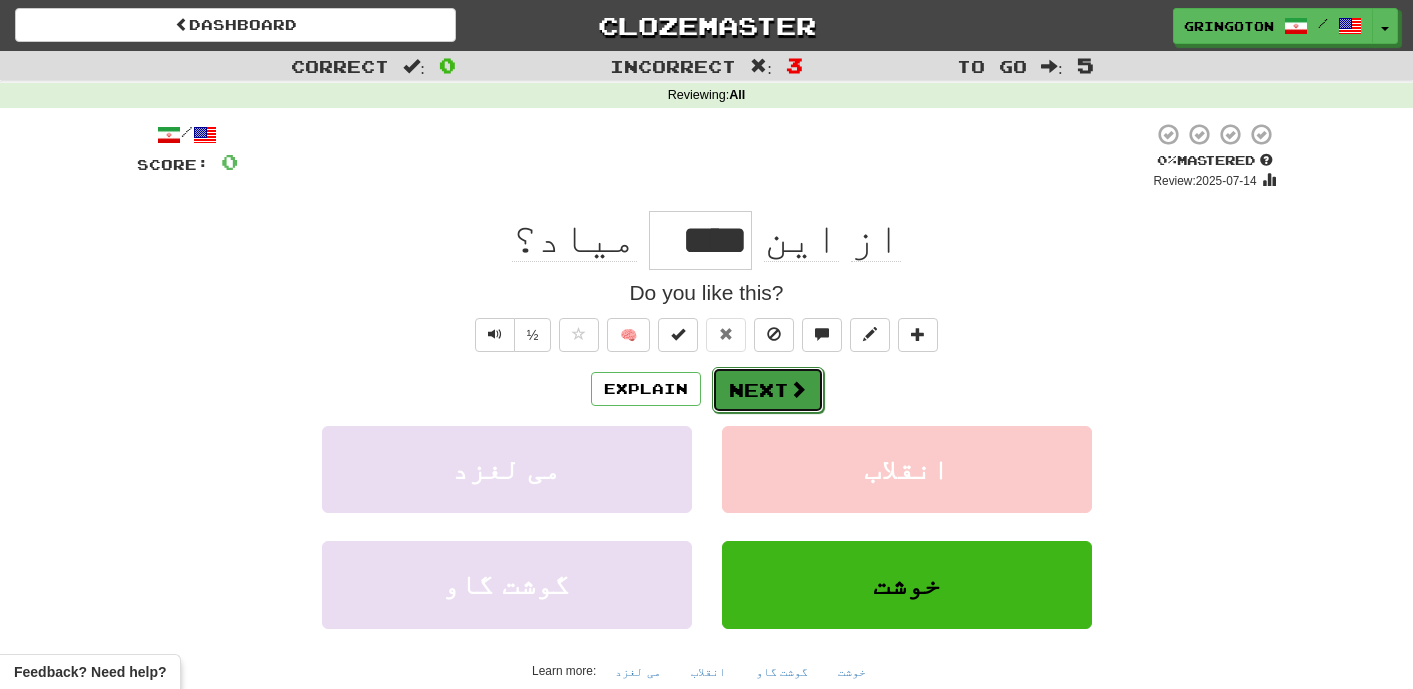 click on "Next" at bounding box center [768, 390] 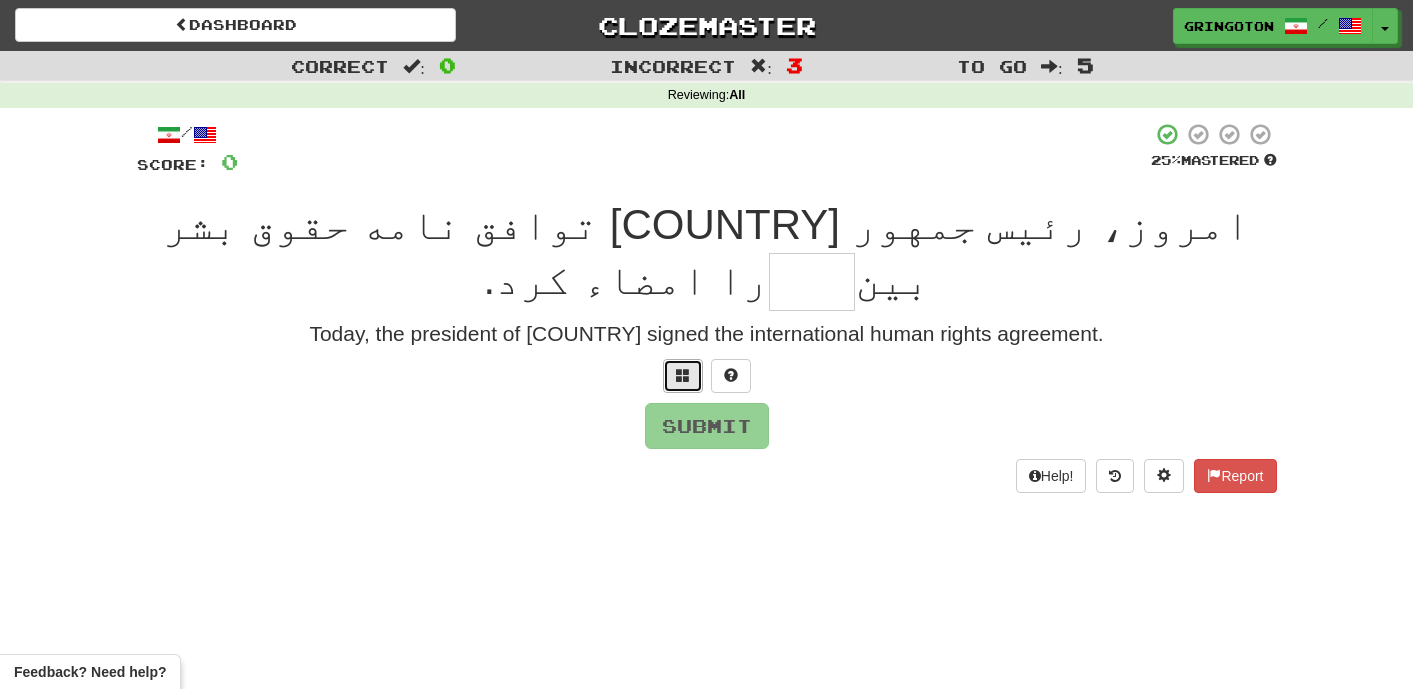 click at bounding box center (683, 375) 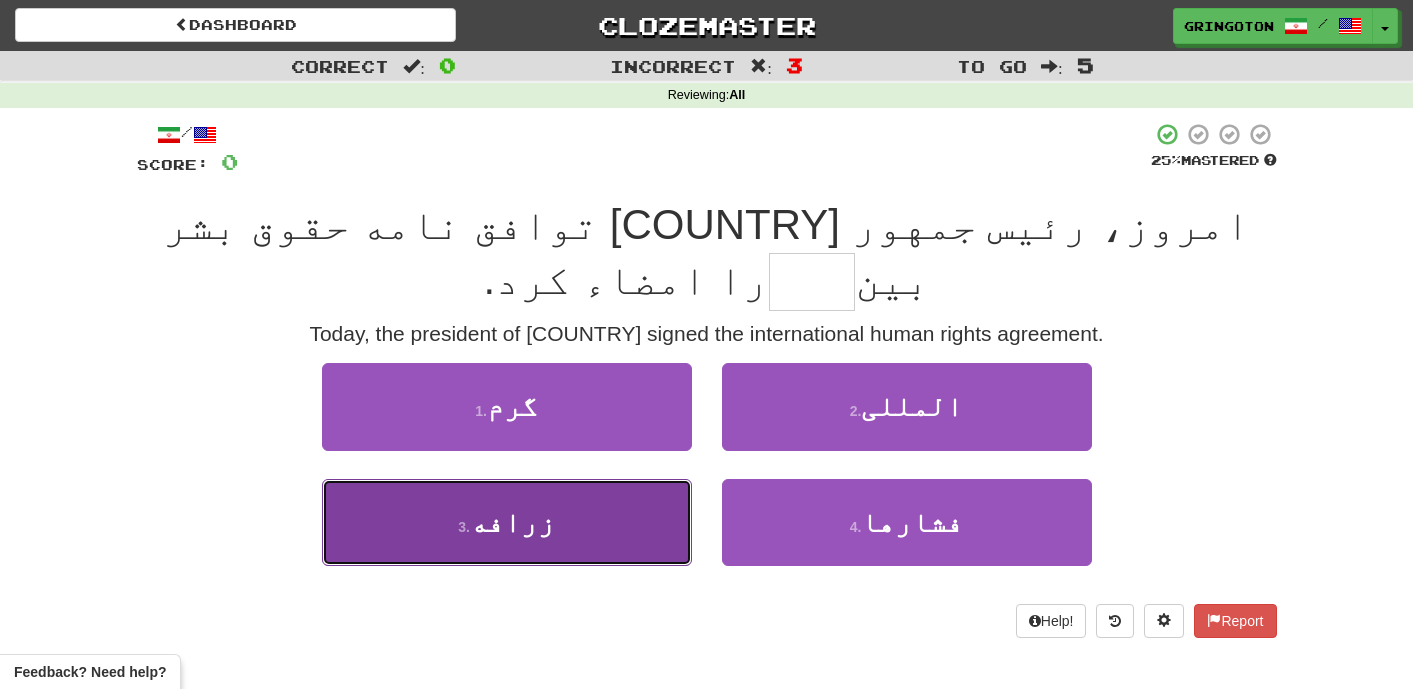 click on "3 .  زرافه" at bounding box center (507, 522) 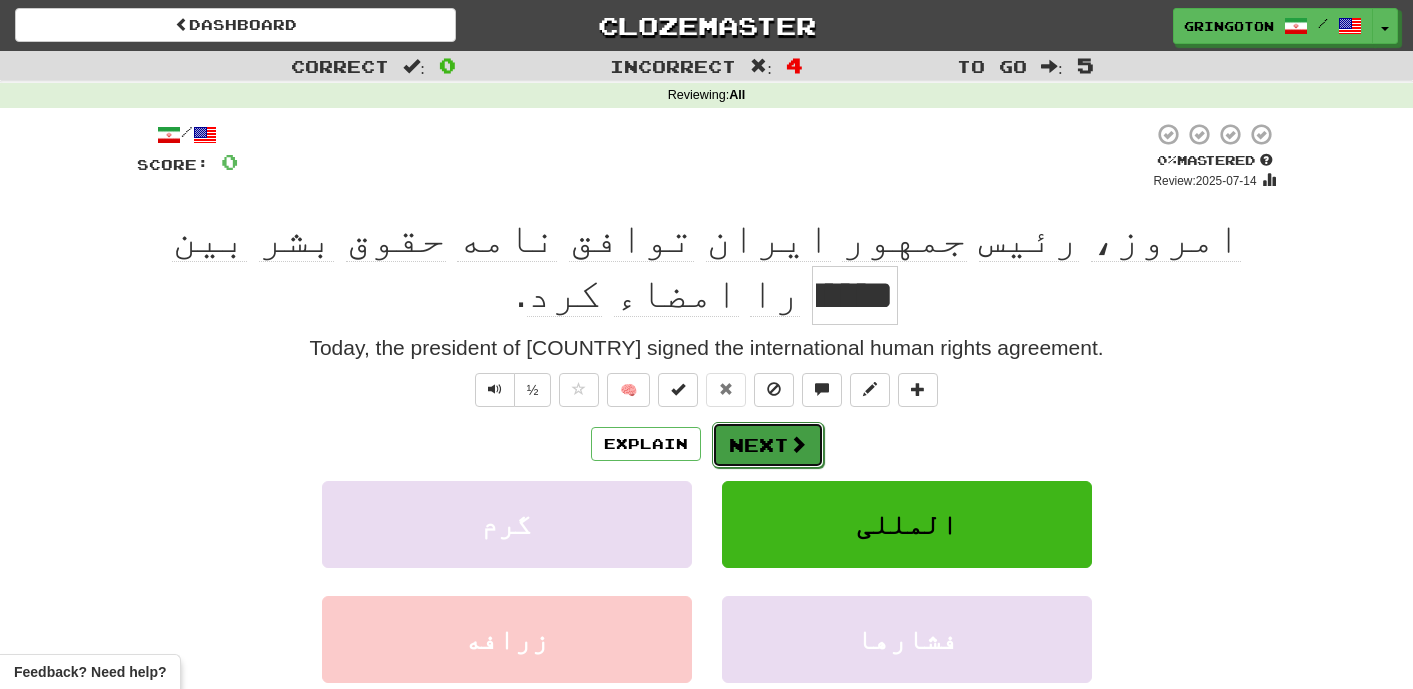 click on "Next" at bounding box center (768, 445) 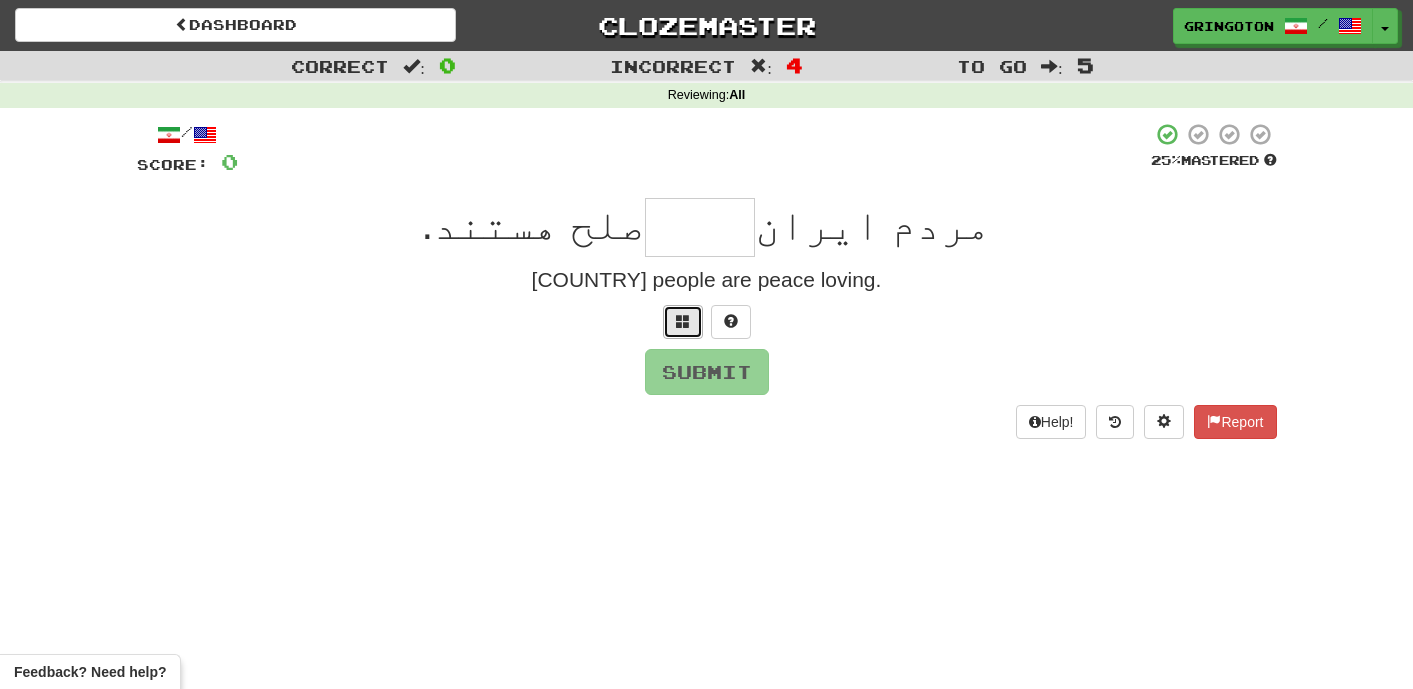 click at bounding box center [683, 321] 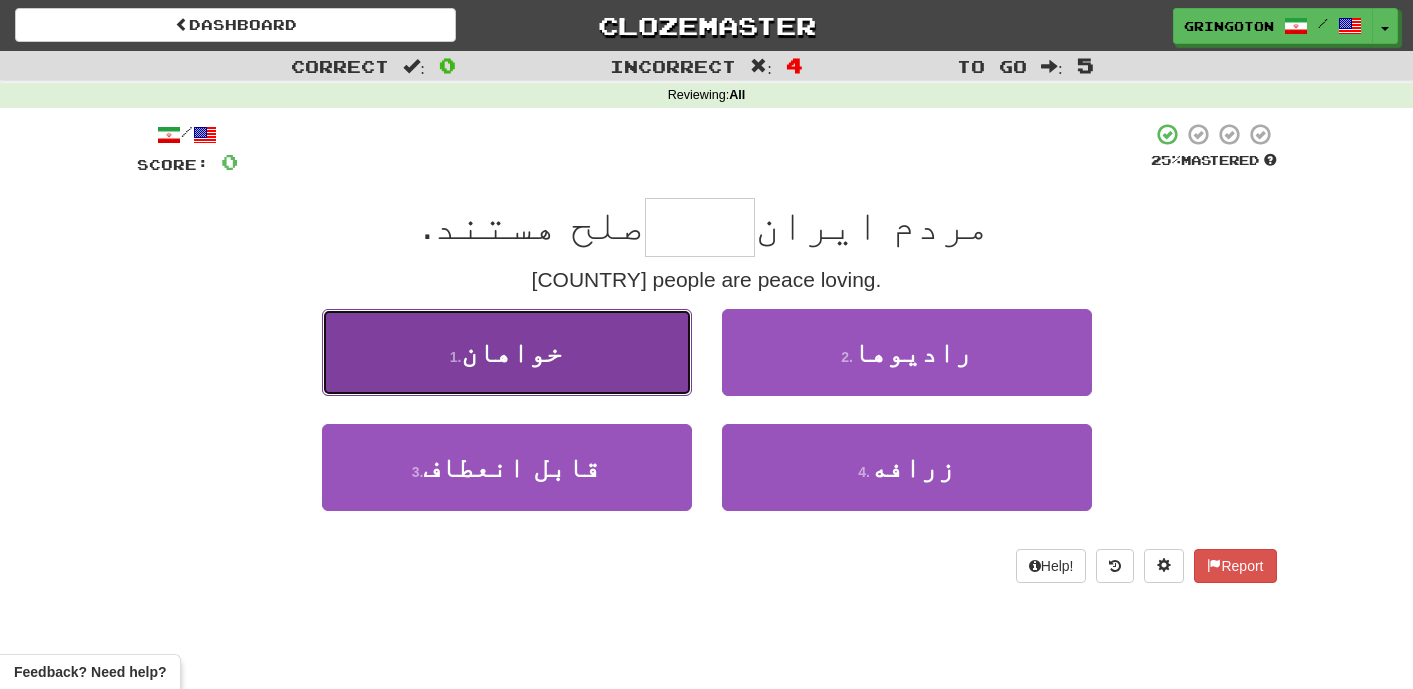 click on "1 .  خواهان" at bounding box center [507, 352] 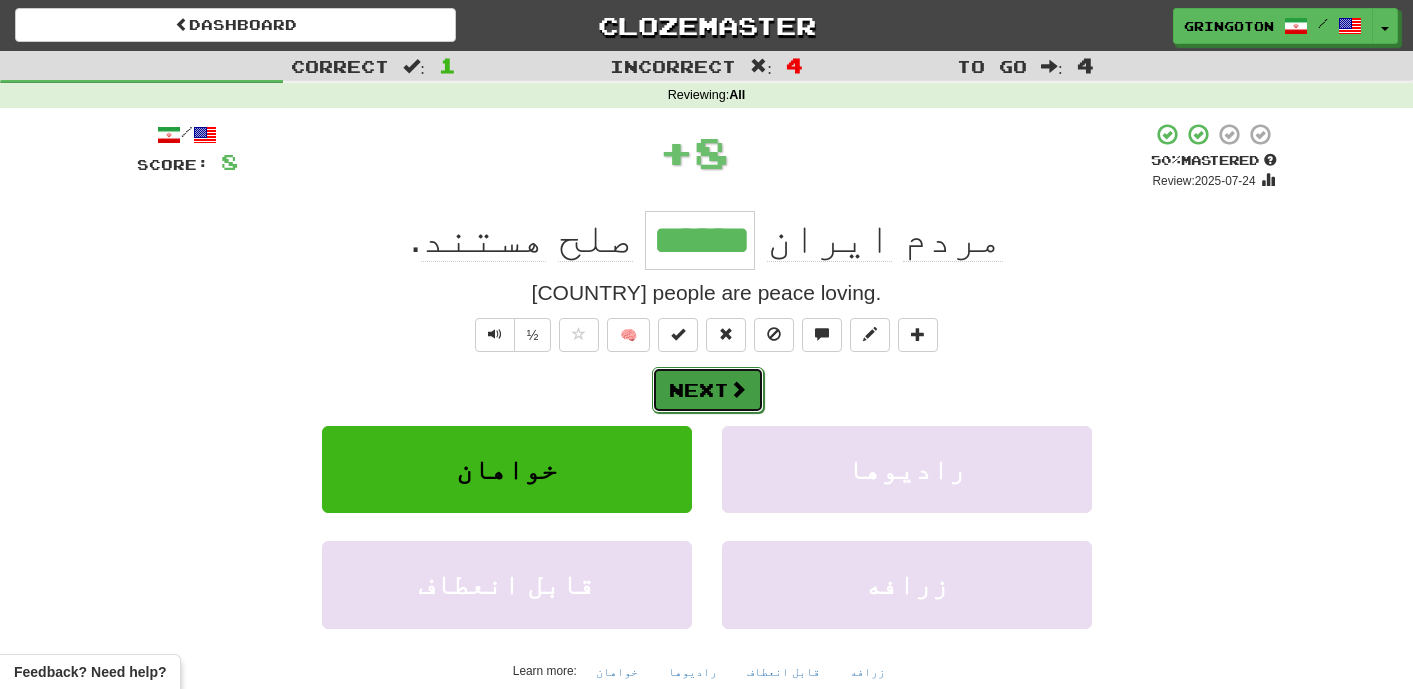 click at bounding box center (738, 389) 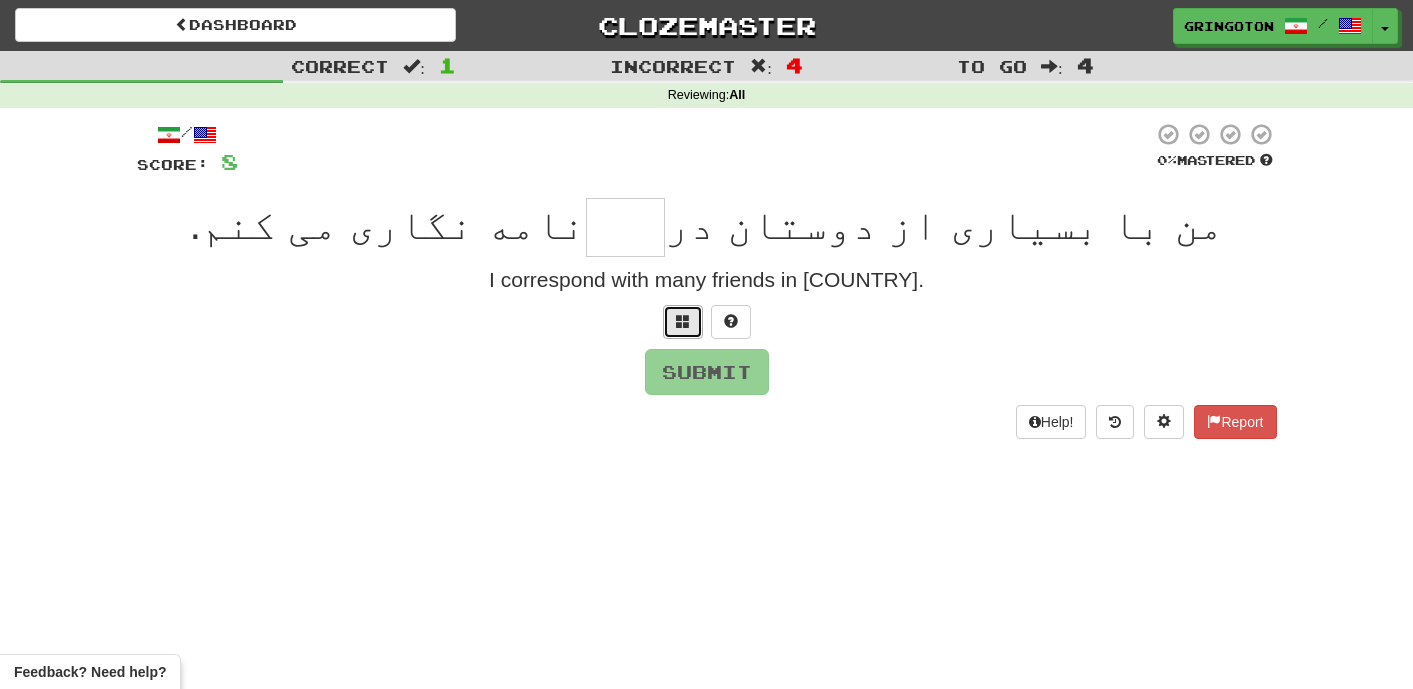 click at bounding box center [683, 321] 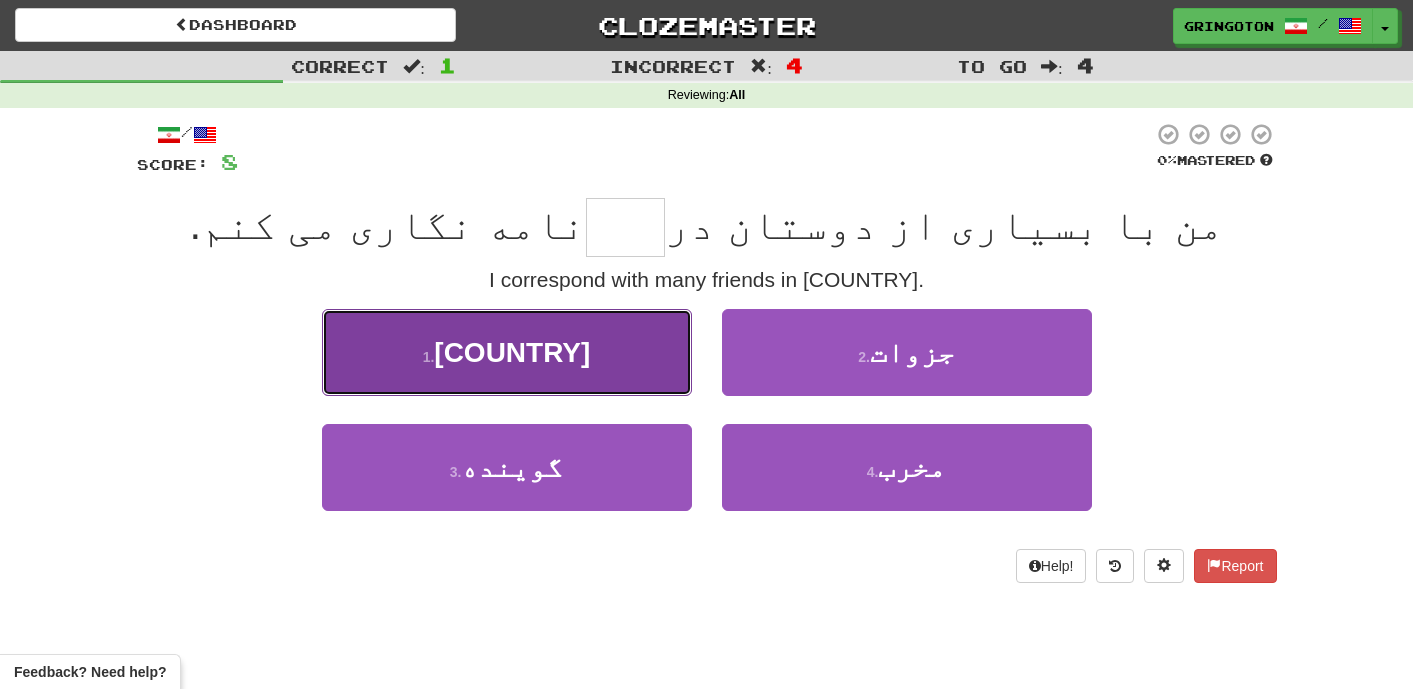 click on "1 .  کانادا" at bounding box center [507, 352] 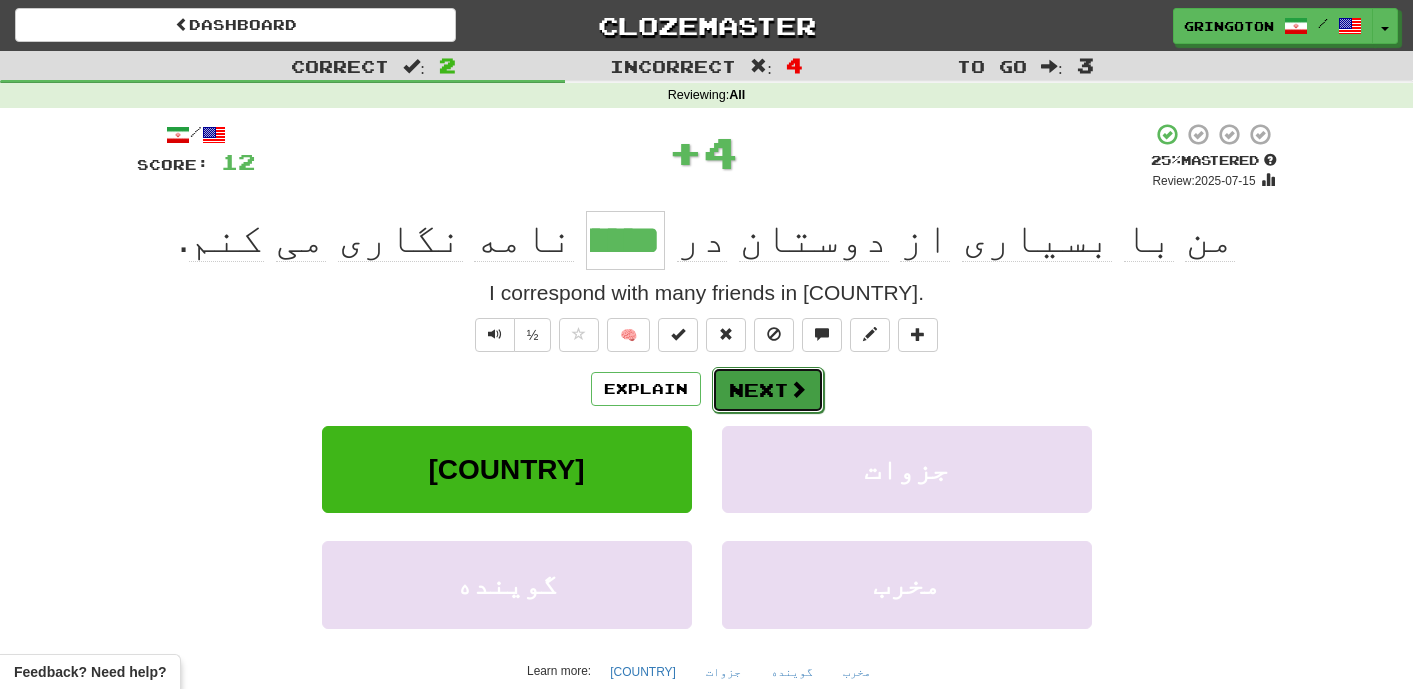 click on "Next" at bounding box center [768, 390] 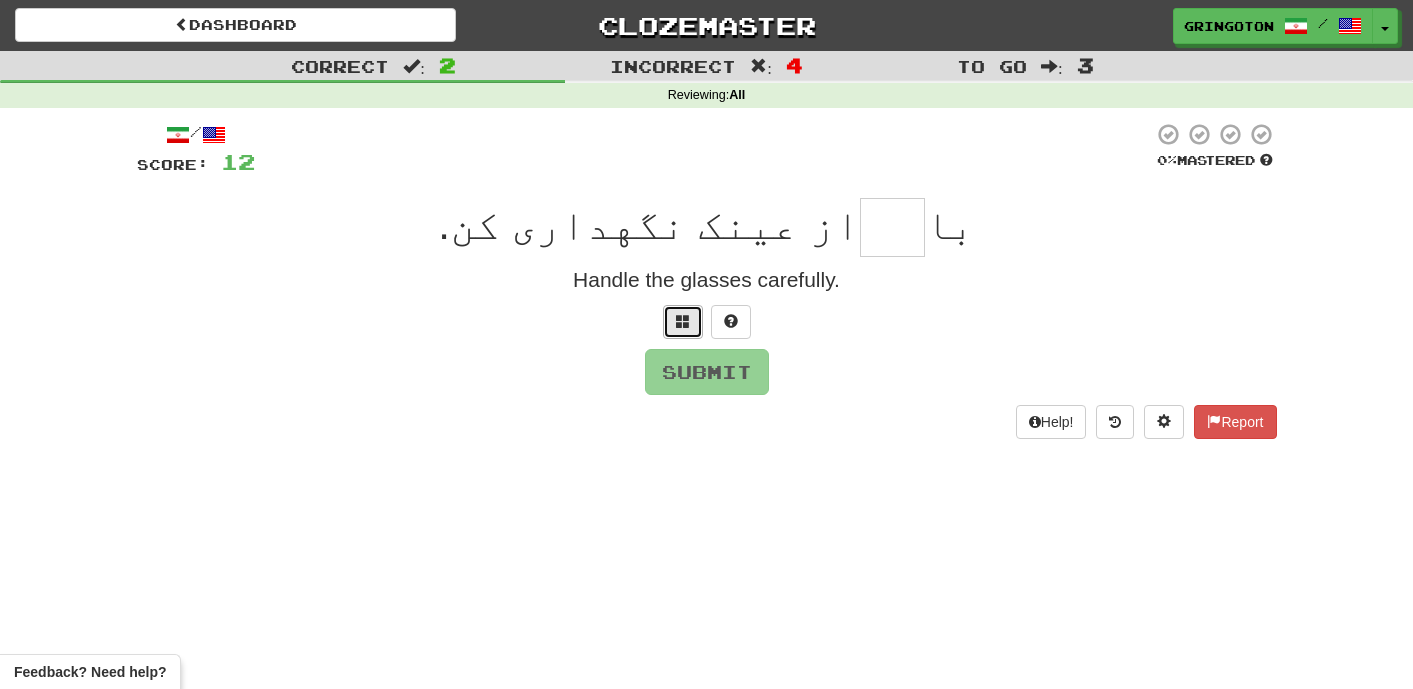 click at bounding box center (683, 321) 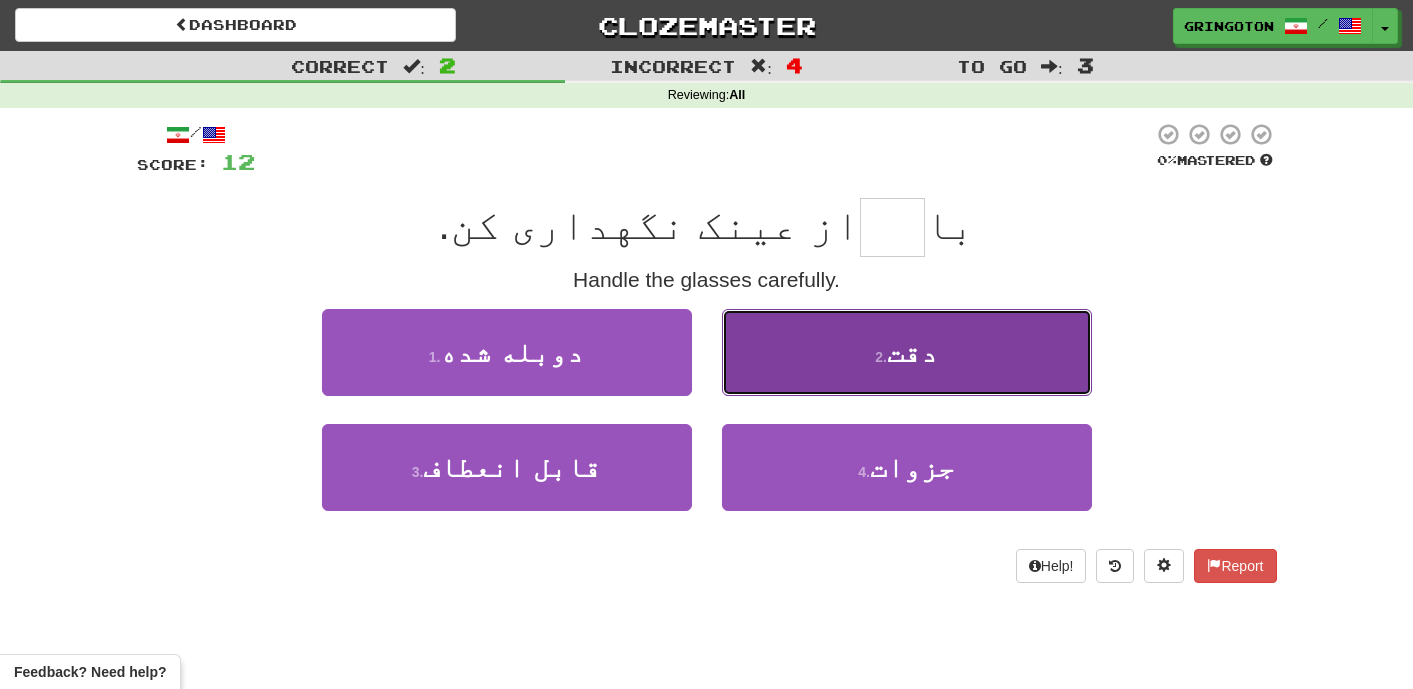 click on "2 .  دقت" at bounding box center [907, 352] 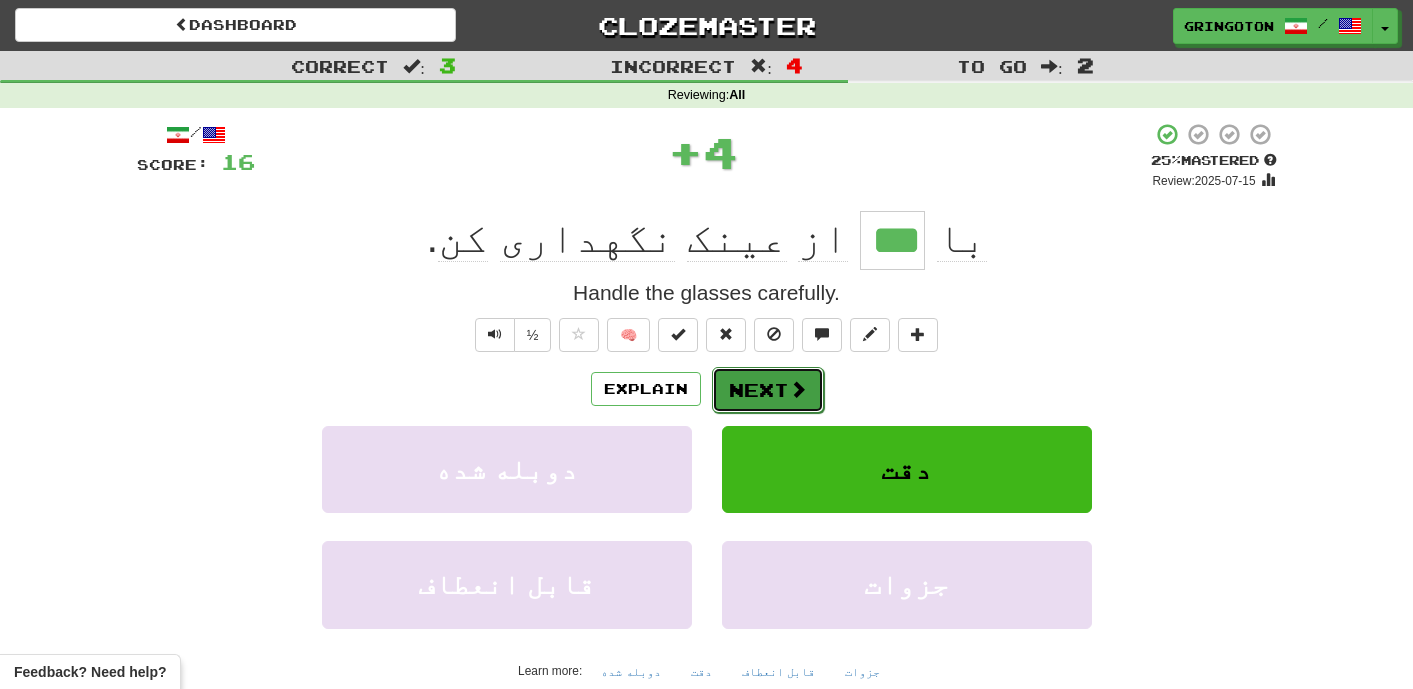 click on "Next" at bounding box center (768, 390) 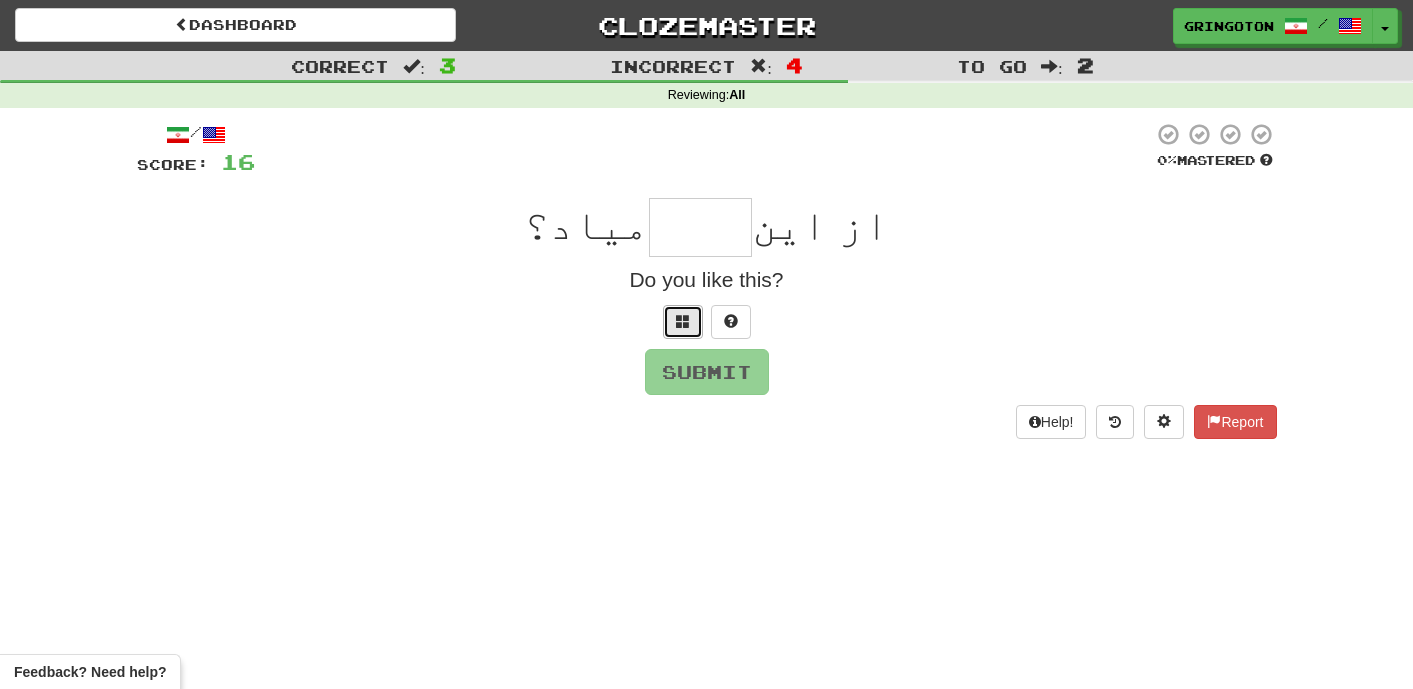 click at bounding box center (683, 322) 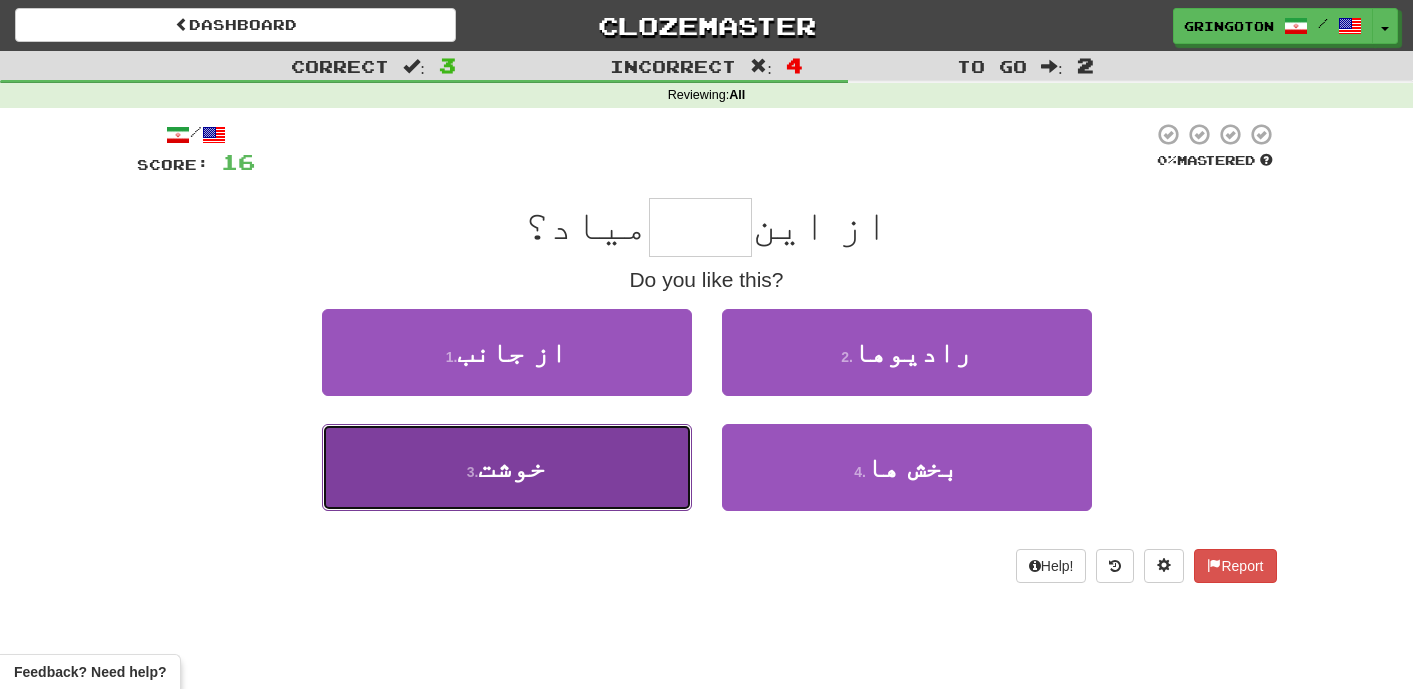 click on "3 .  خوشت" at bounding box center [507, 467] 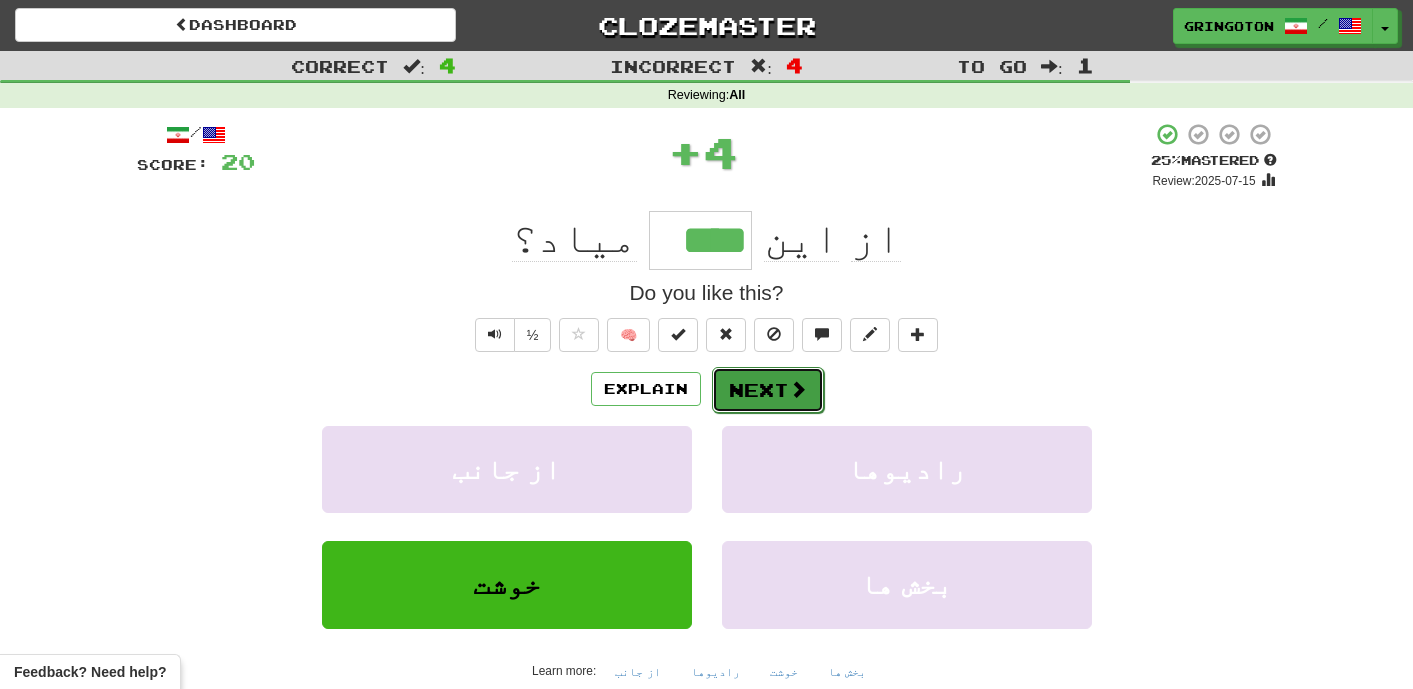 click on "Next" at bounding box center [768, 390] 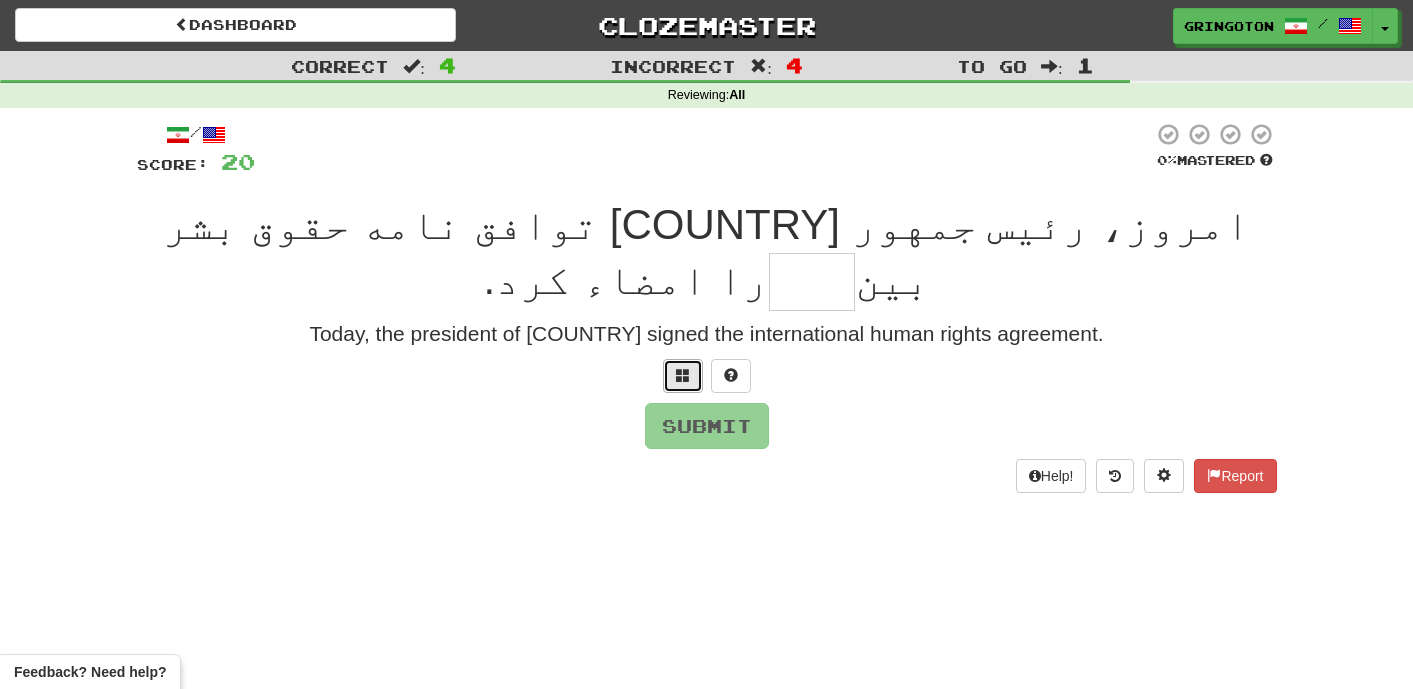 click at bounding box center [683, 375] 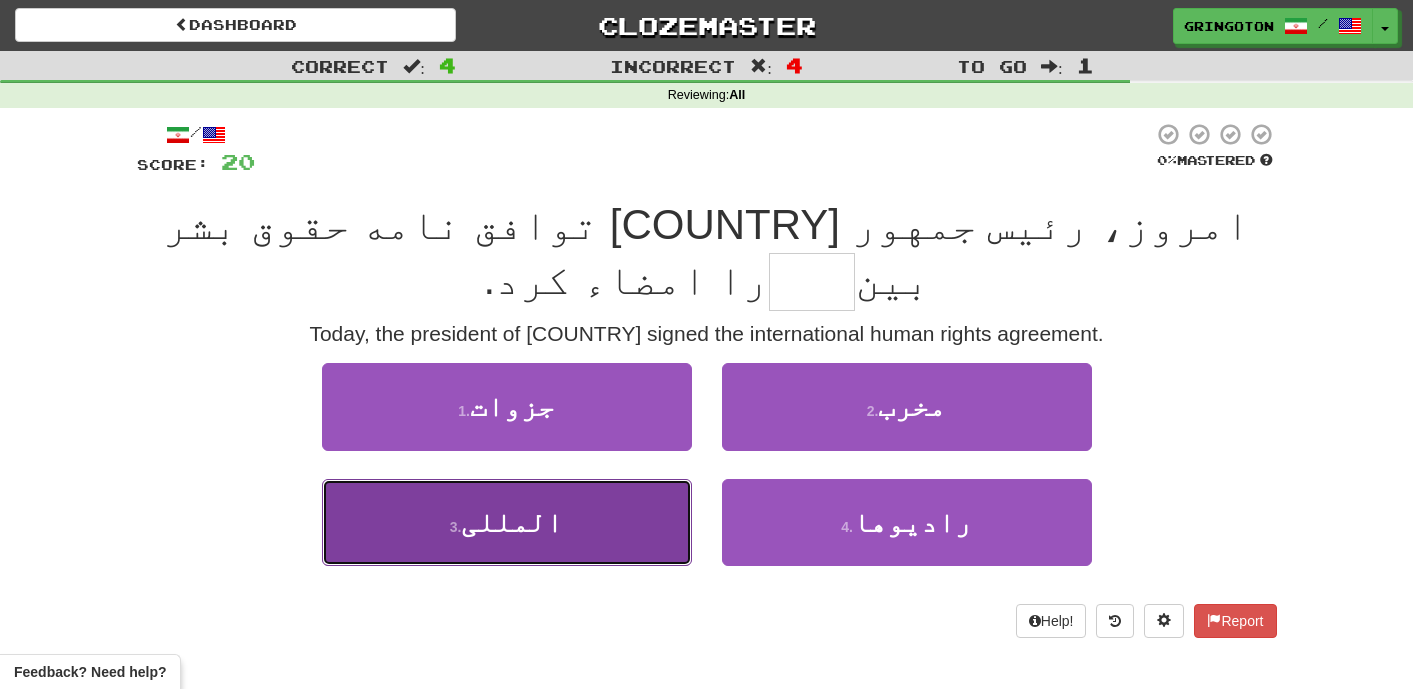 click on "3 .  المللی" at bounding box center (507, 522) 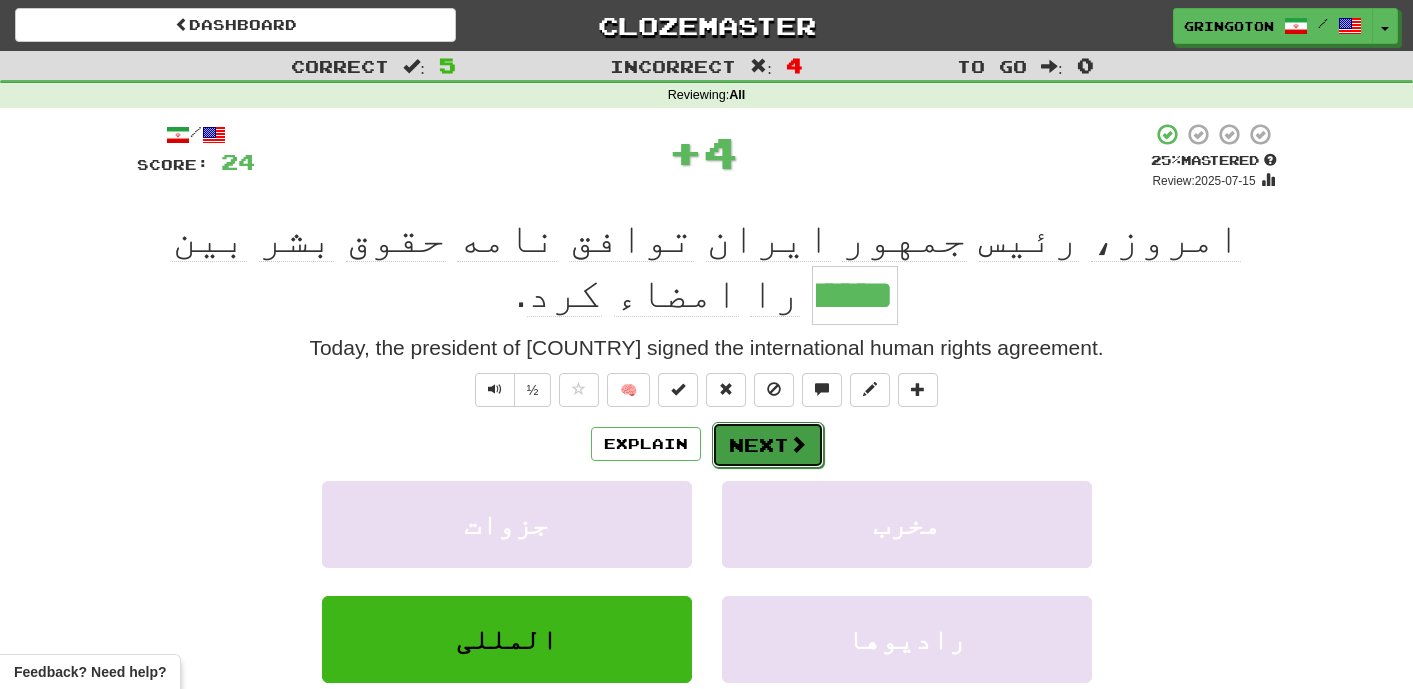 click on "Next" at bounding box center (768, 445) 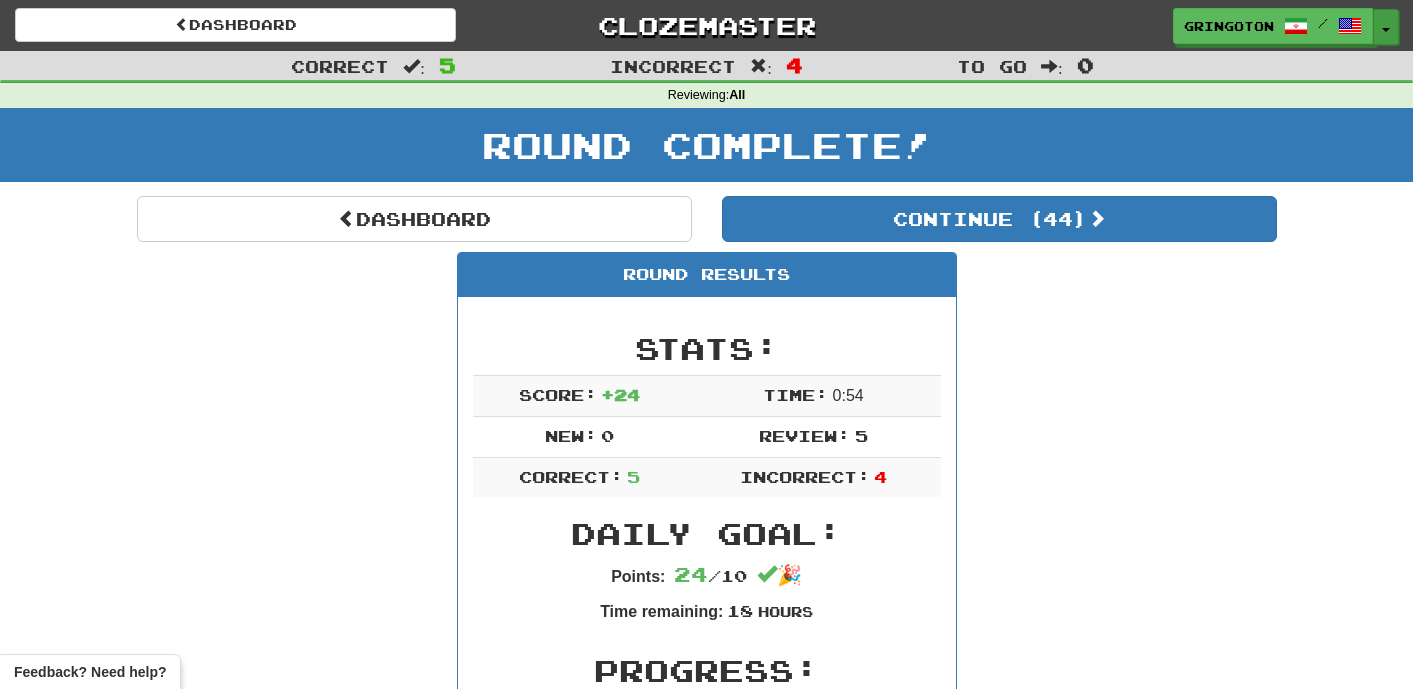 click at bounding box center [1386, 30] 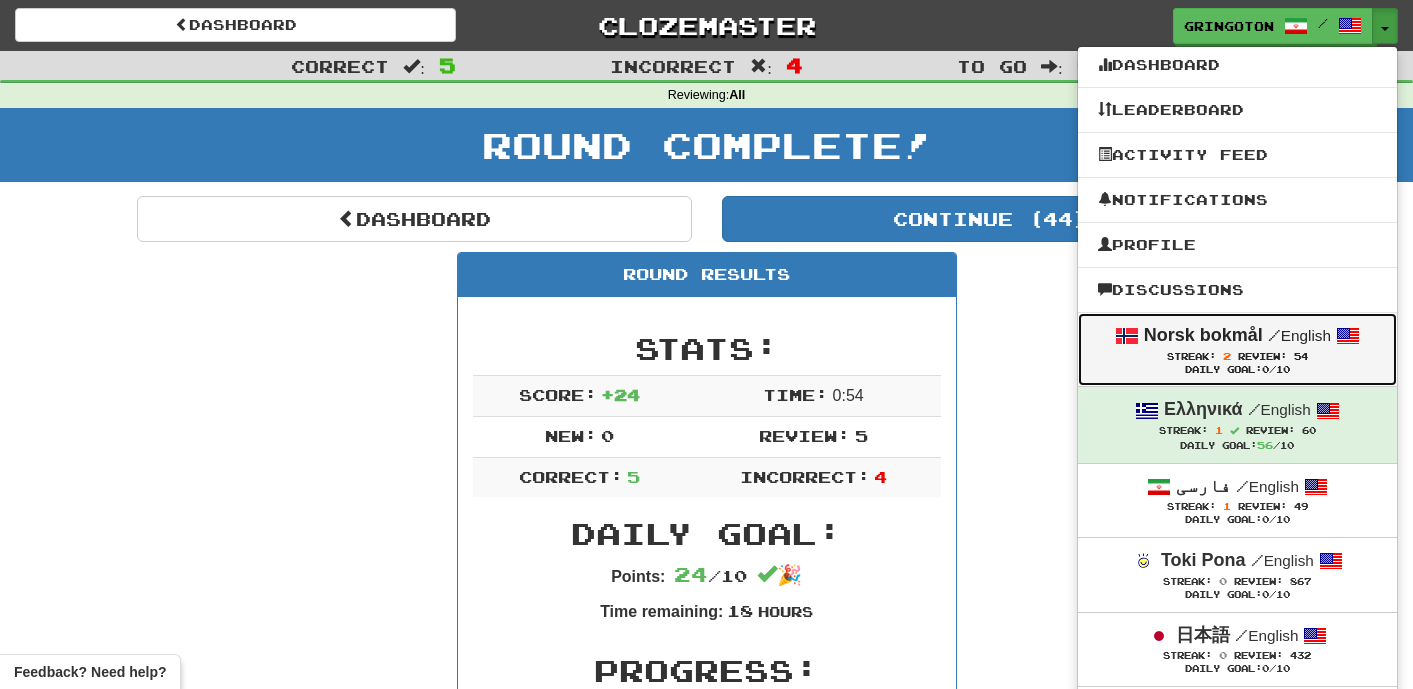 click at bounding box center [1127, 336] 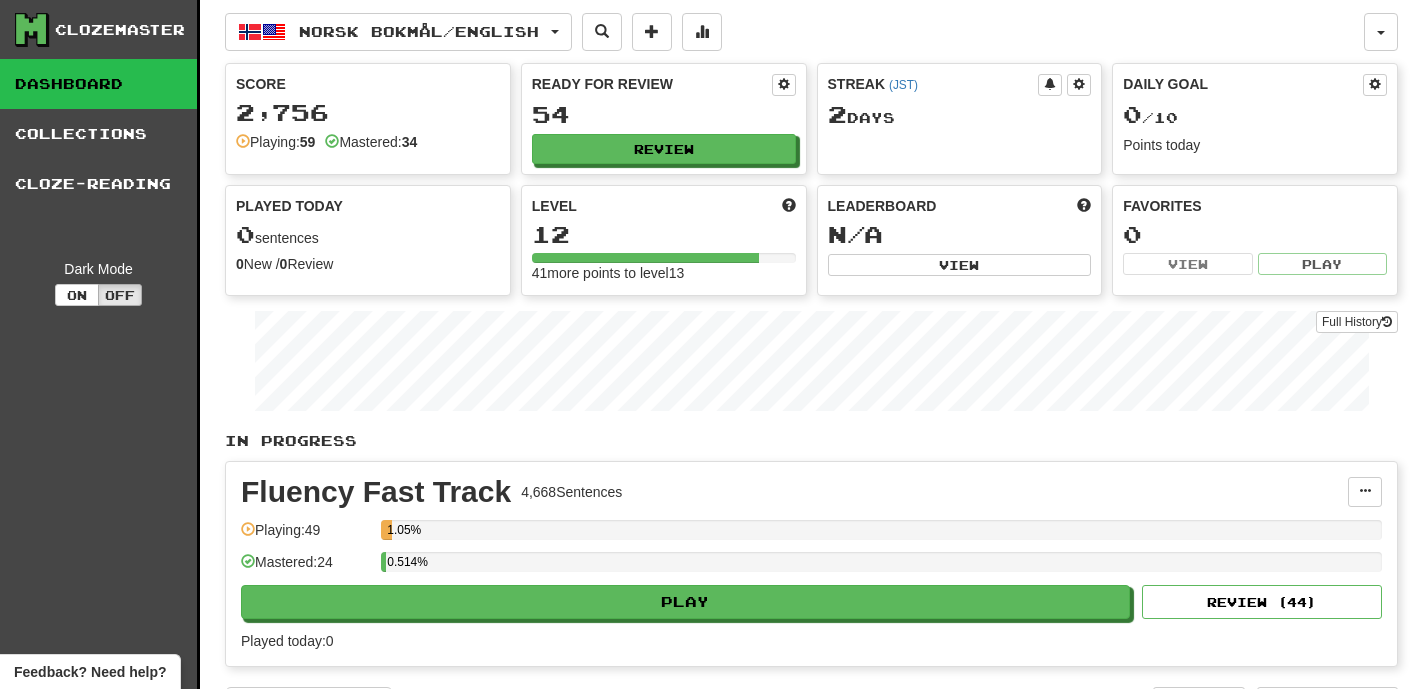 scroll, scrollTop: 0, scrollLeft: 0, axis: both 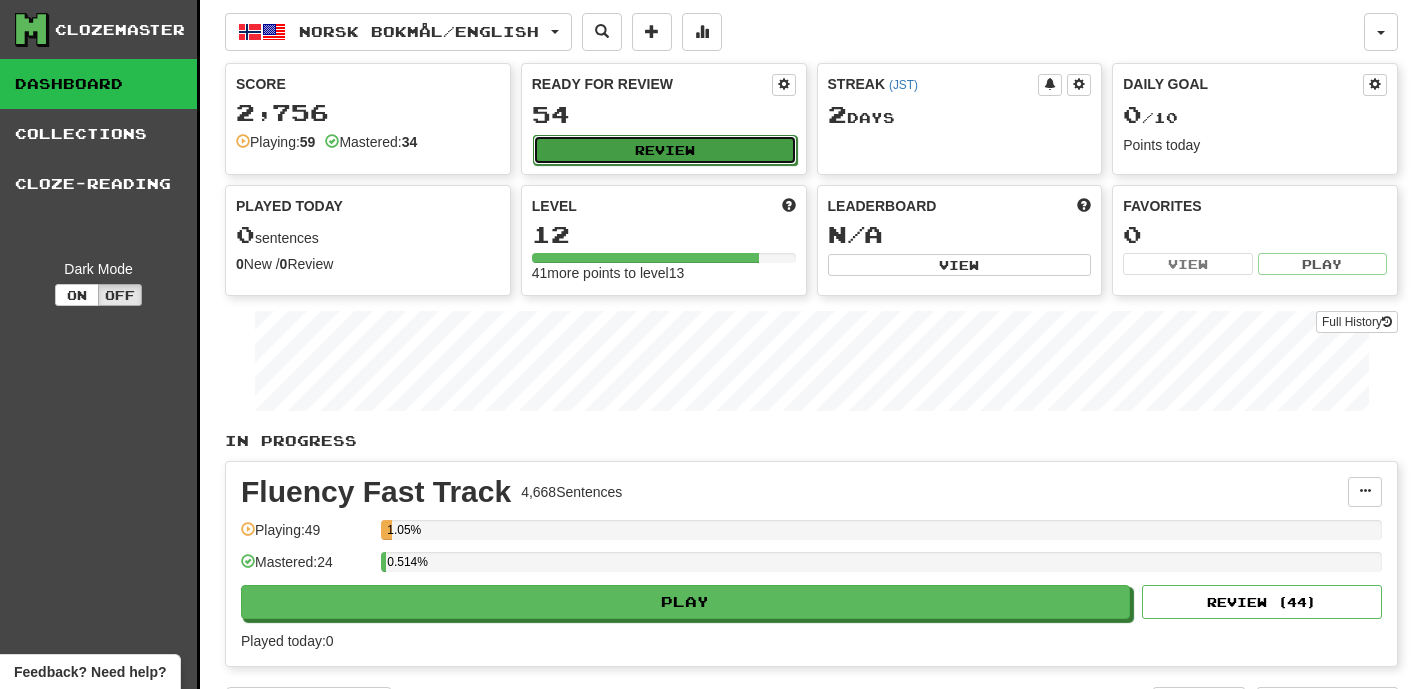 click on "Review" at bounding box center [665, 150] 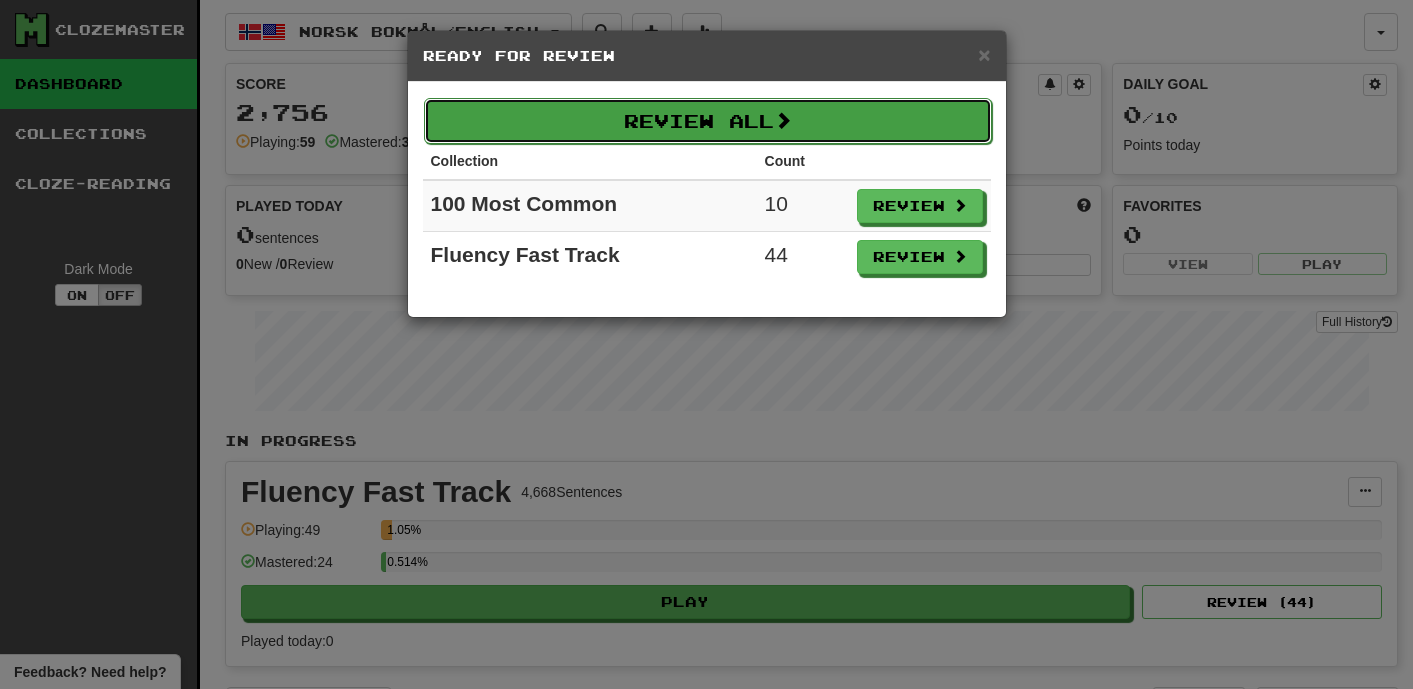 click on "Review All" at bounding box center [708, 121] 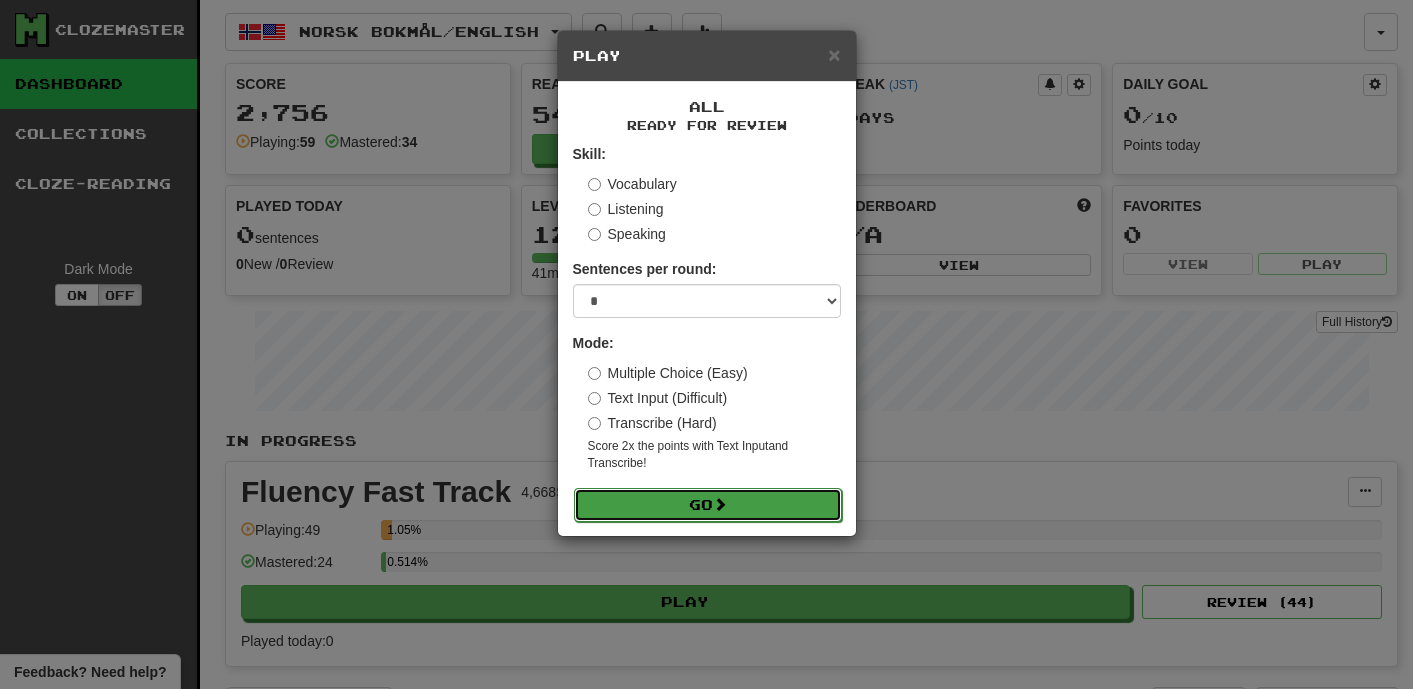 click on "Go" at bounding box center (708, 505) 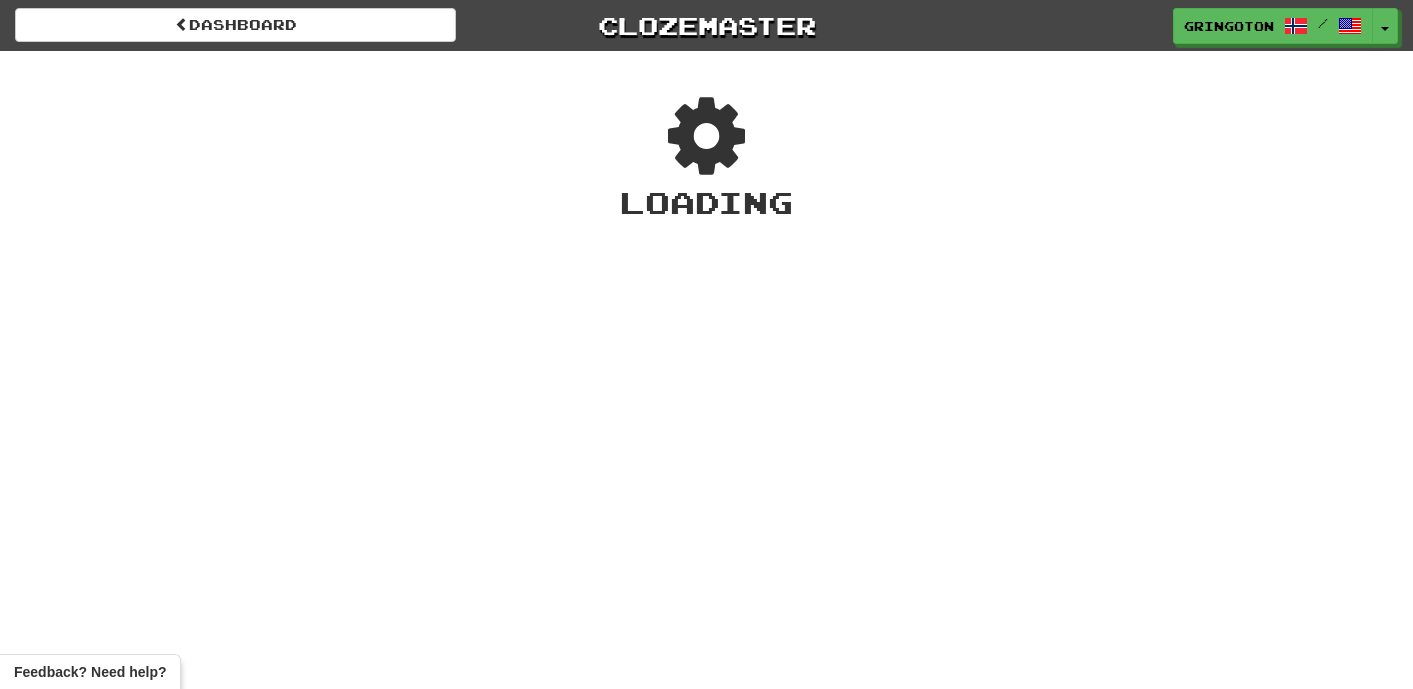 scroll, scrollTop: 0, scrollLeft: 0, axis: both 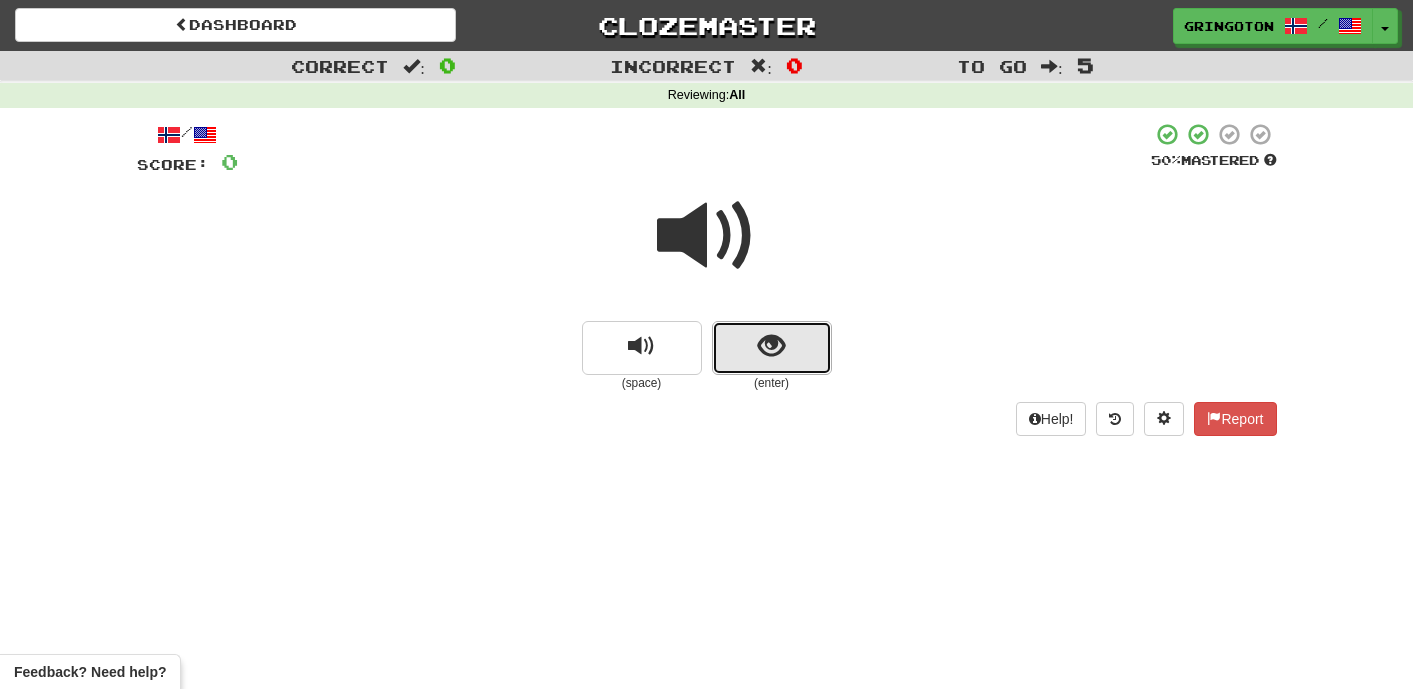 click at bounding box center [772, 348] 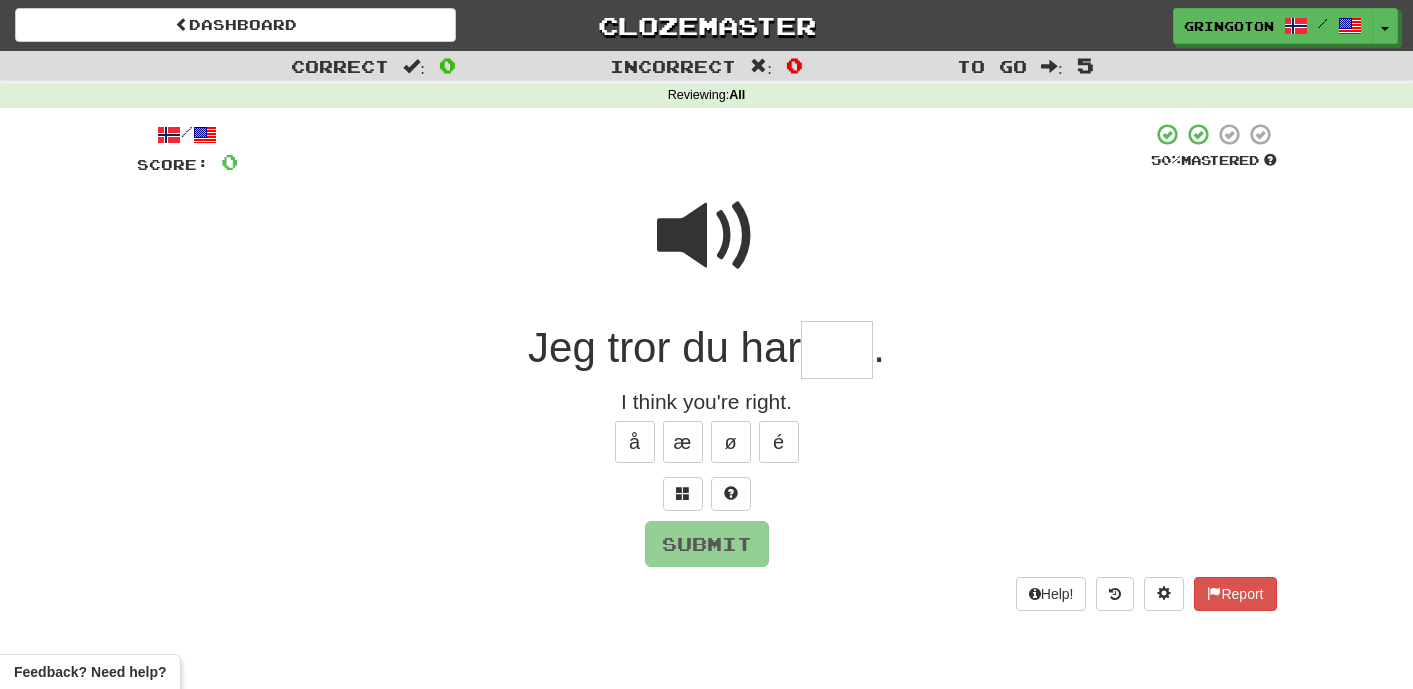 click at bounding box center [707, 236] 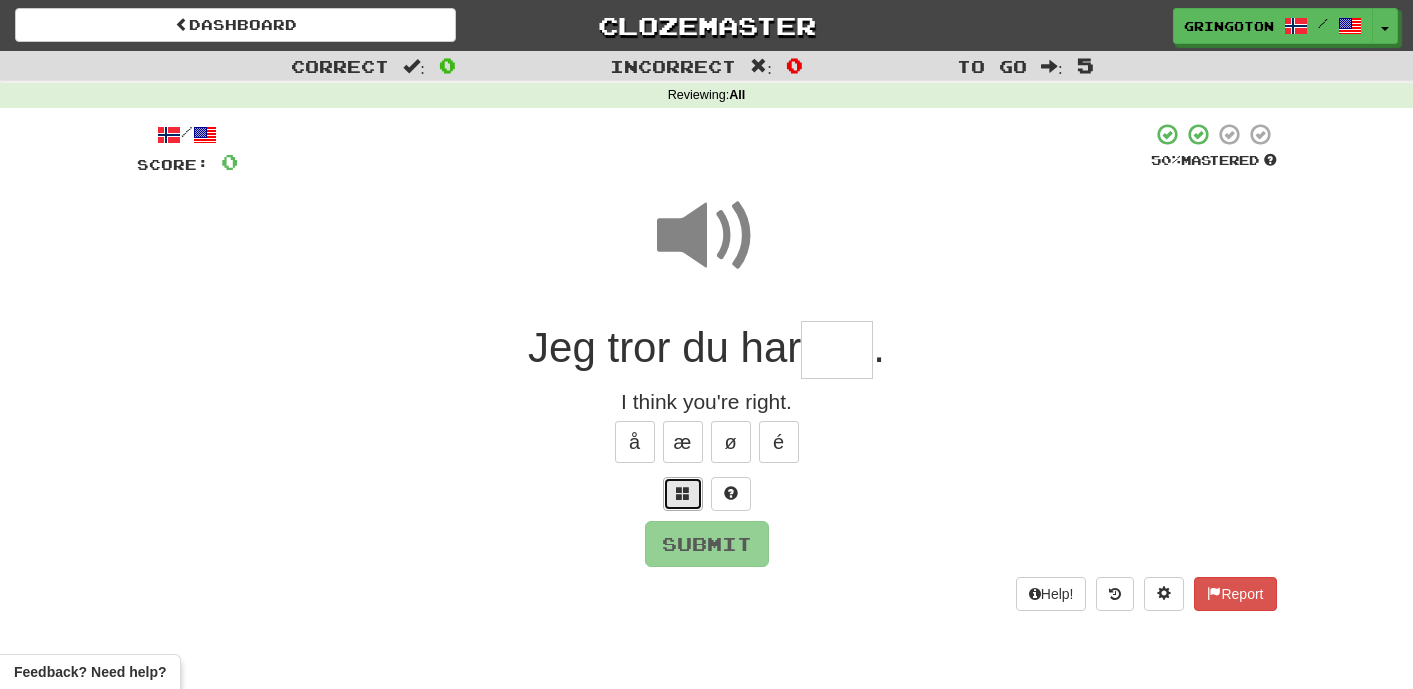 click at bounding box center (683, 494) 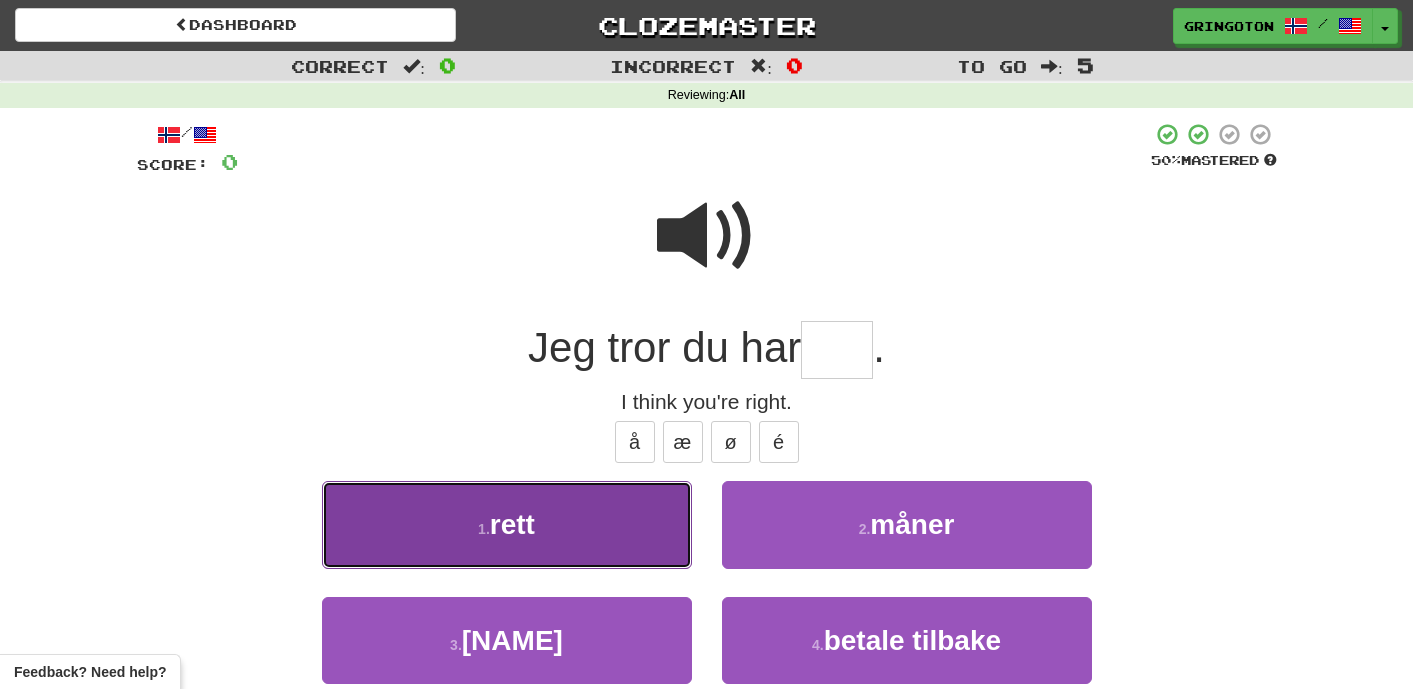 click on "1 .  rett" at bounding box center (507, 524) 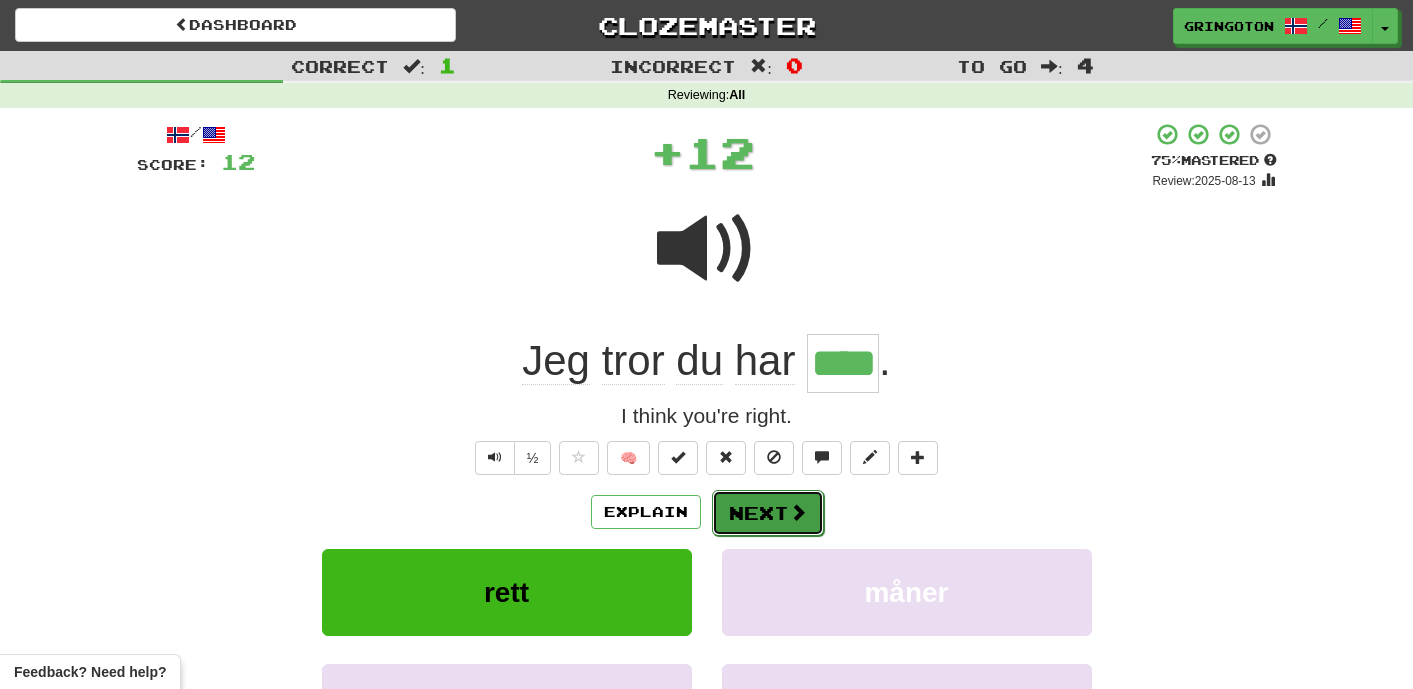 click on "Next" at bounding box center (768, 513) 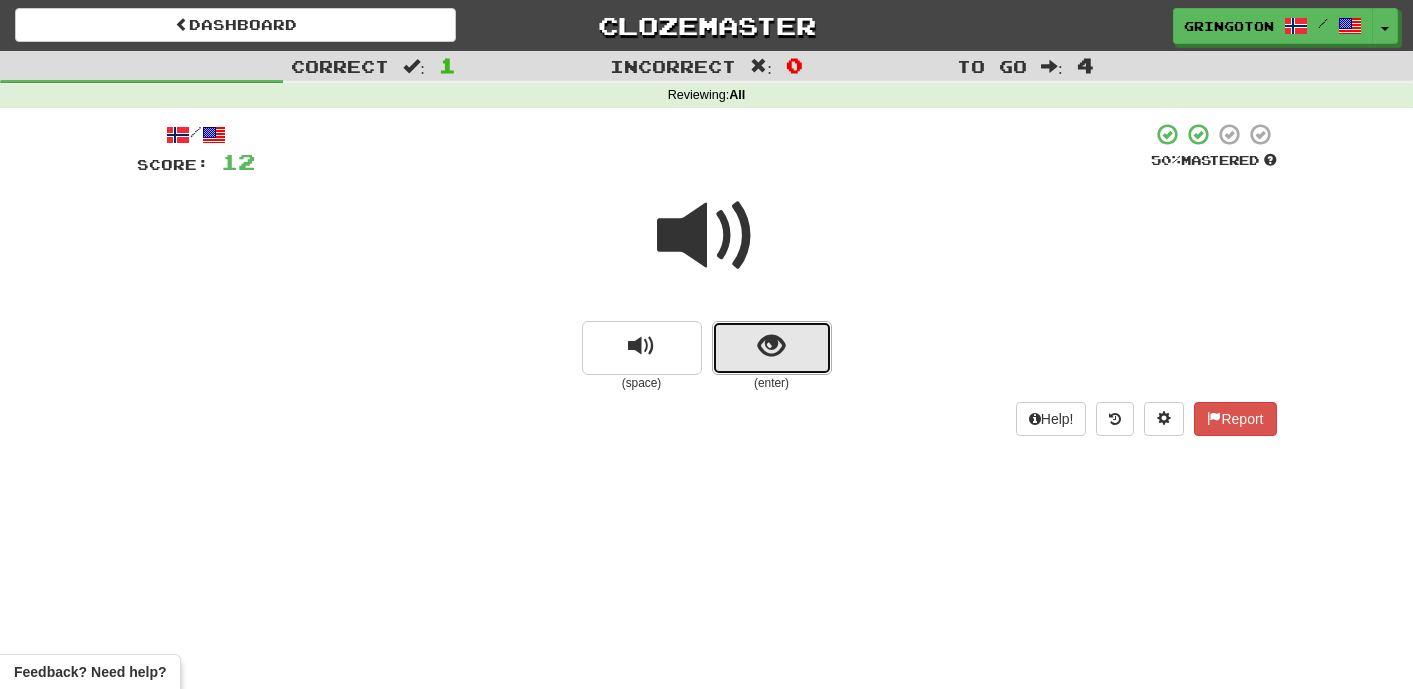 click at bounding box center (771, 346) 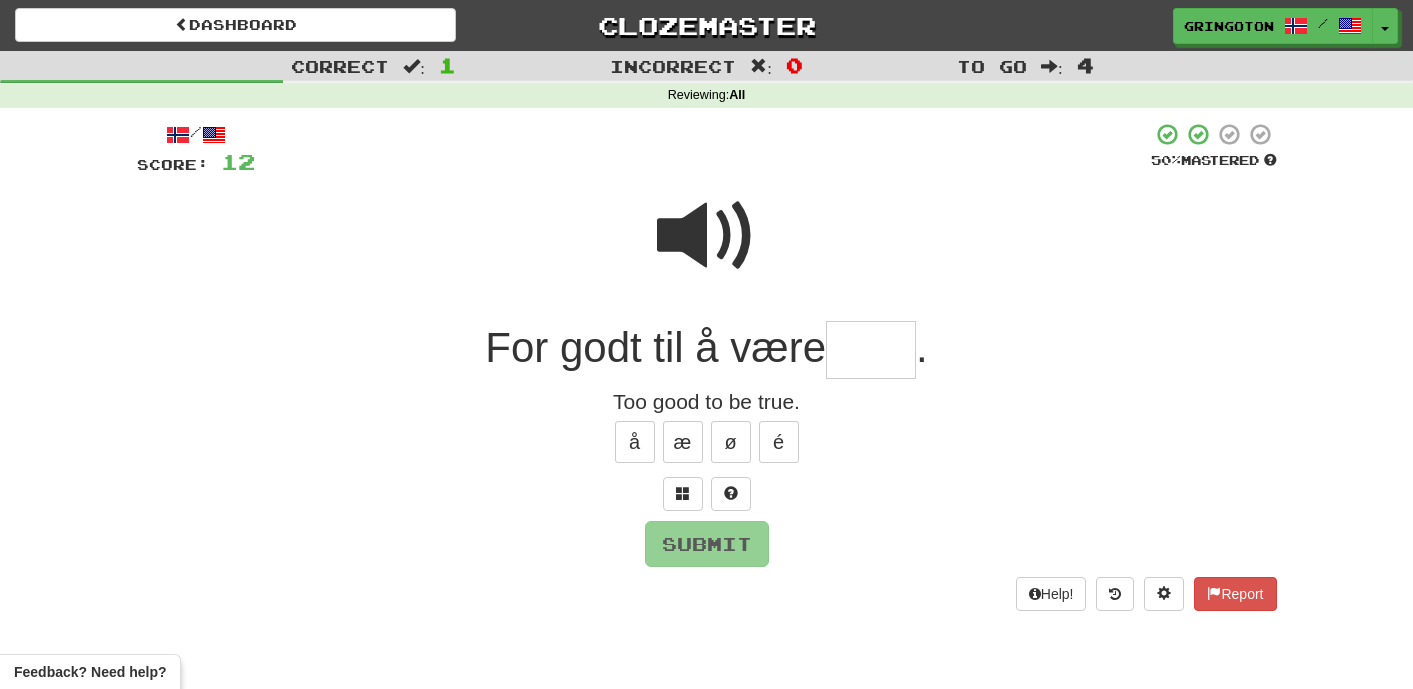 click at bounding box center (707, 236) 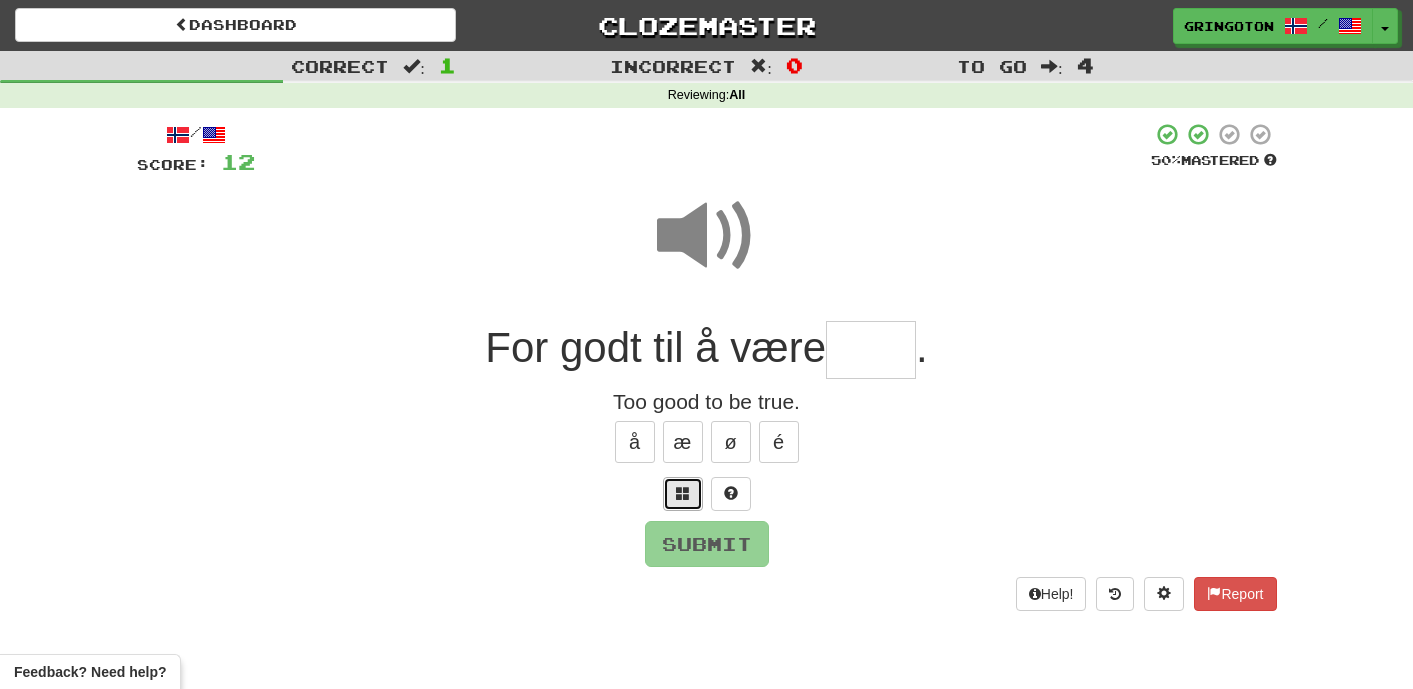 click at bounding box center (683, 493) 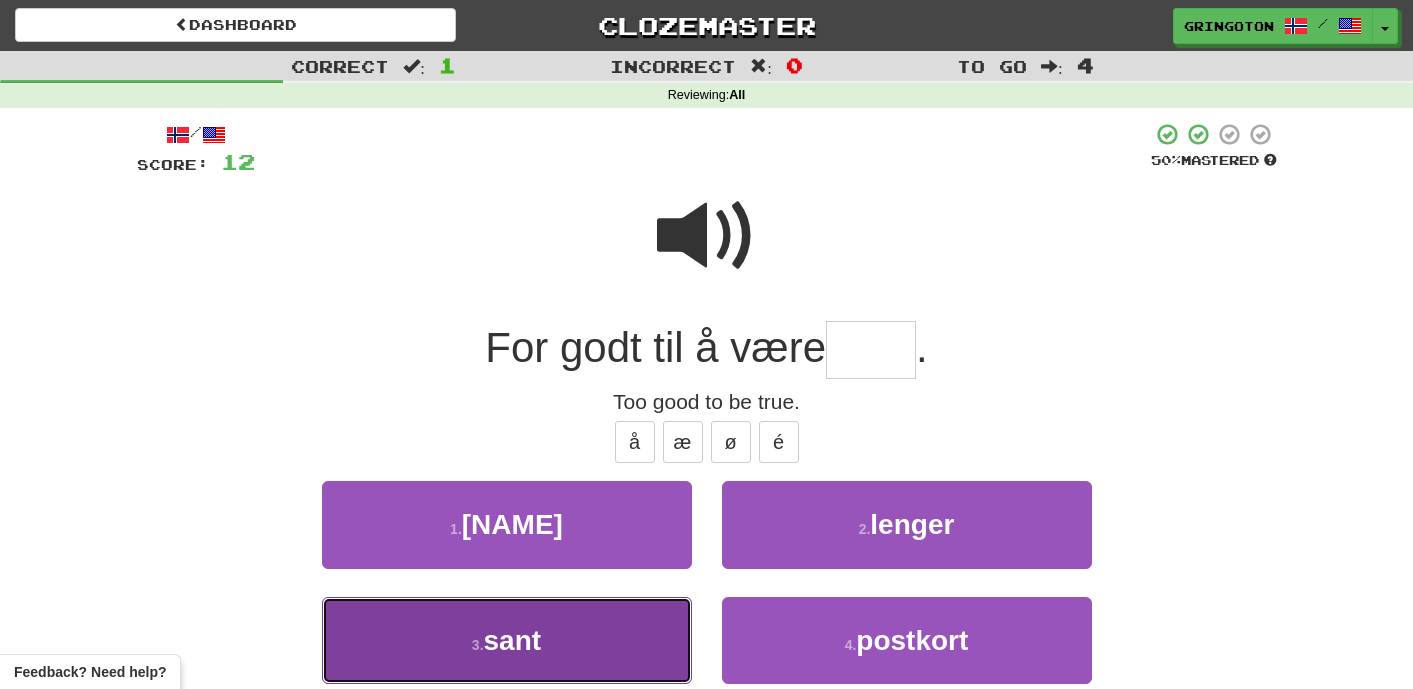 click on "3 .  sant" at bounding box center [507, 640] 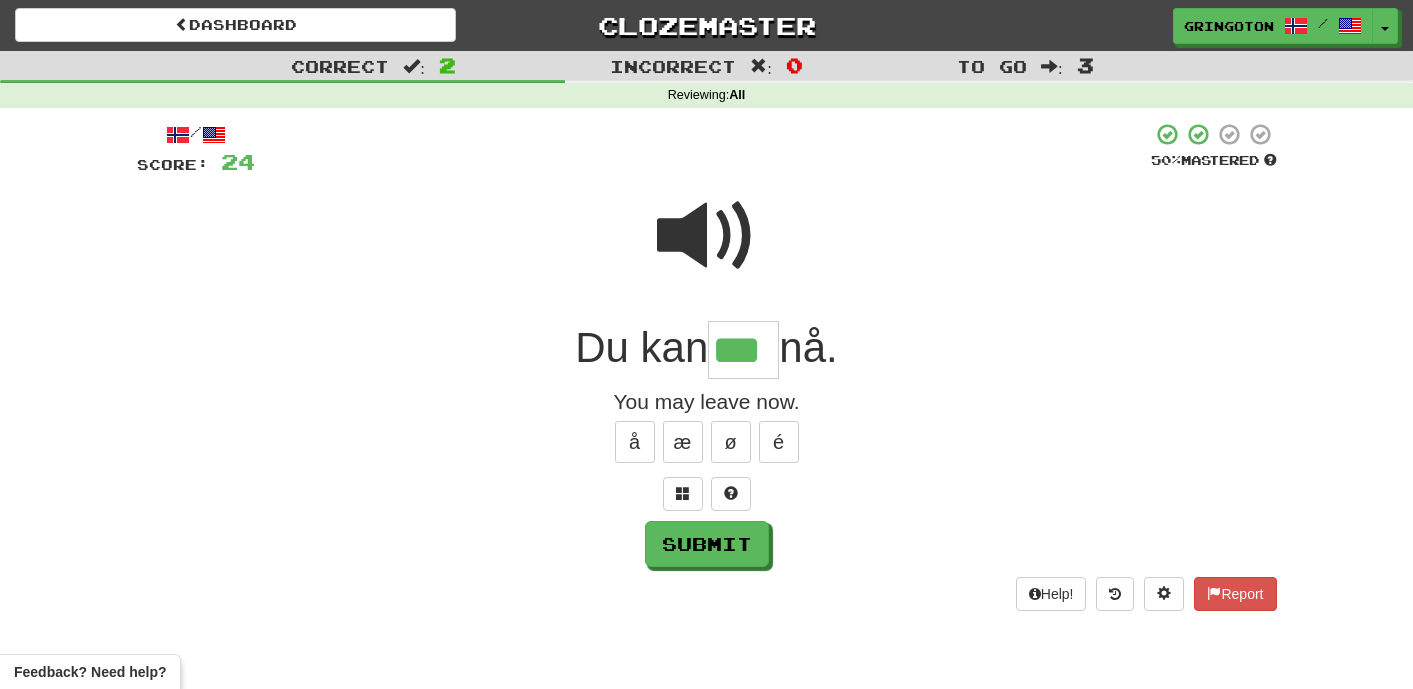 type on "***" 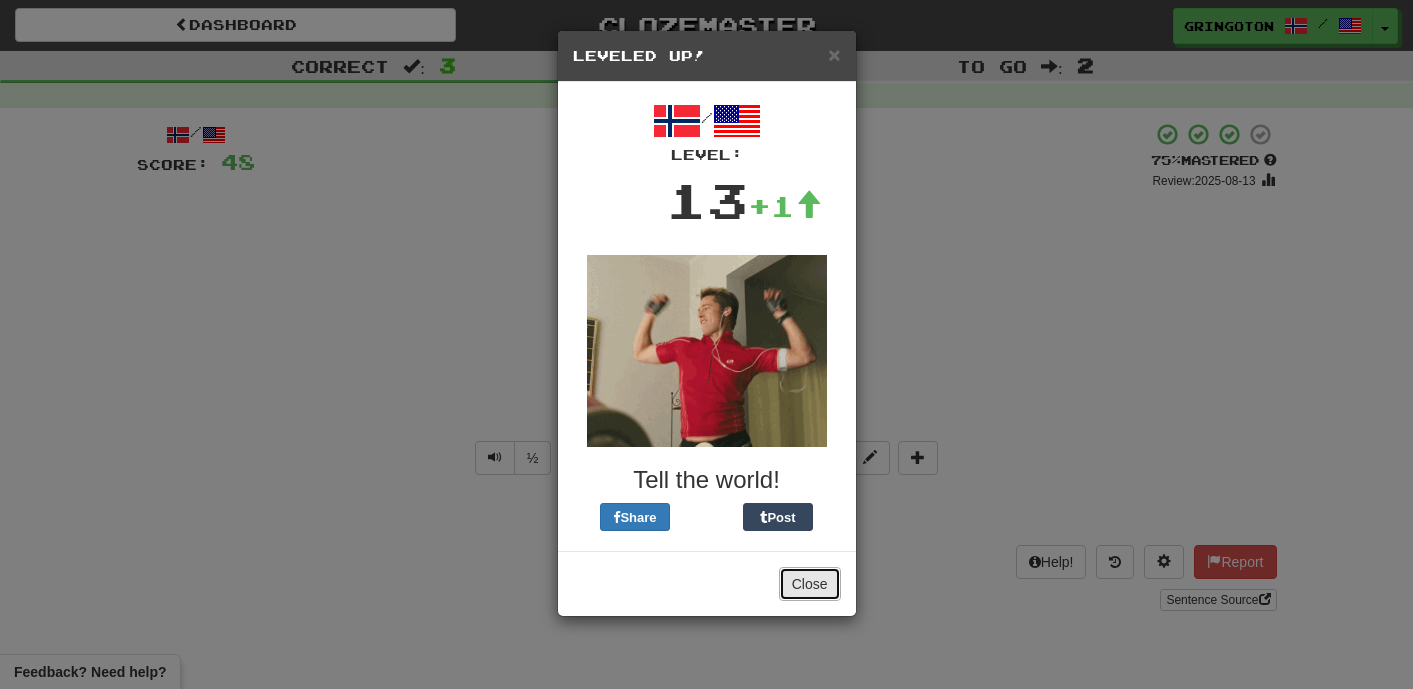click on "Close" at bounding box center [810, 584] 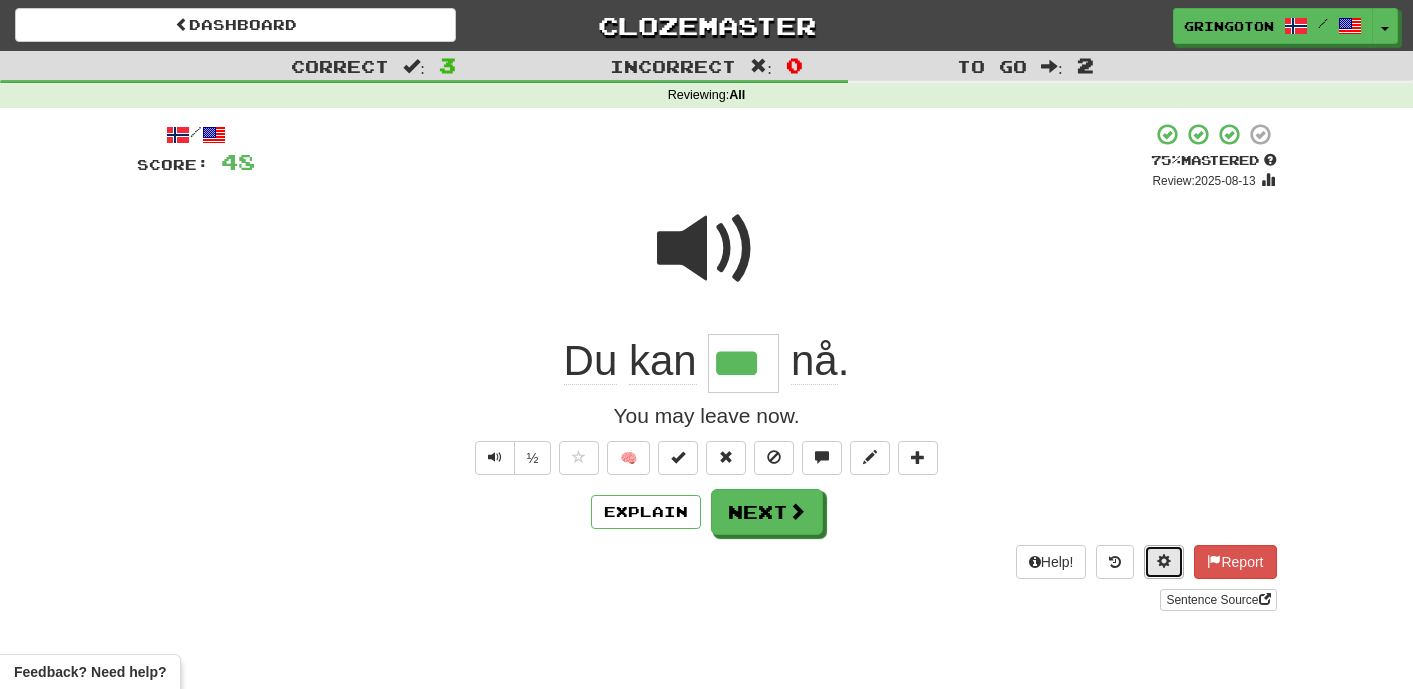 click at bounding box center [1164, 562] 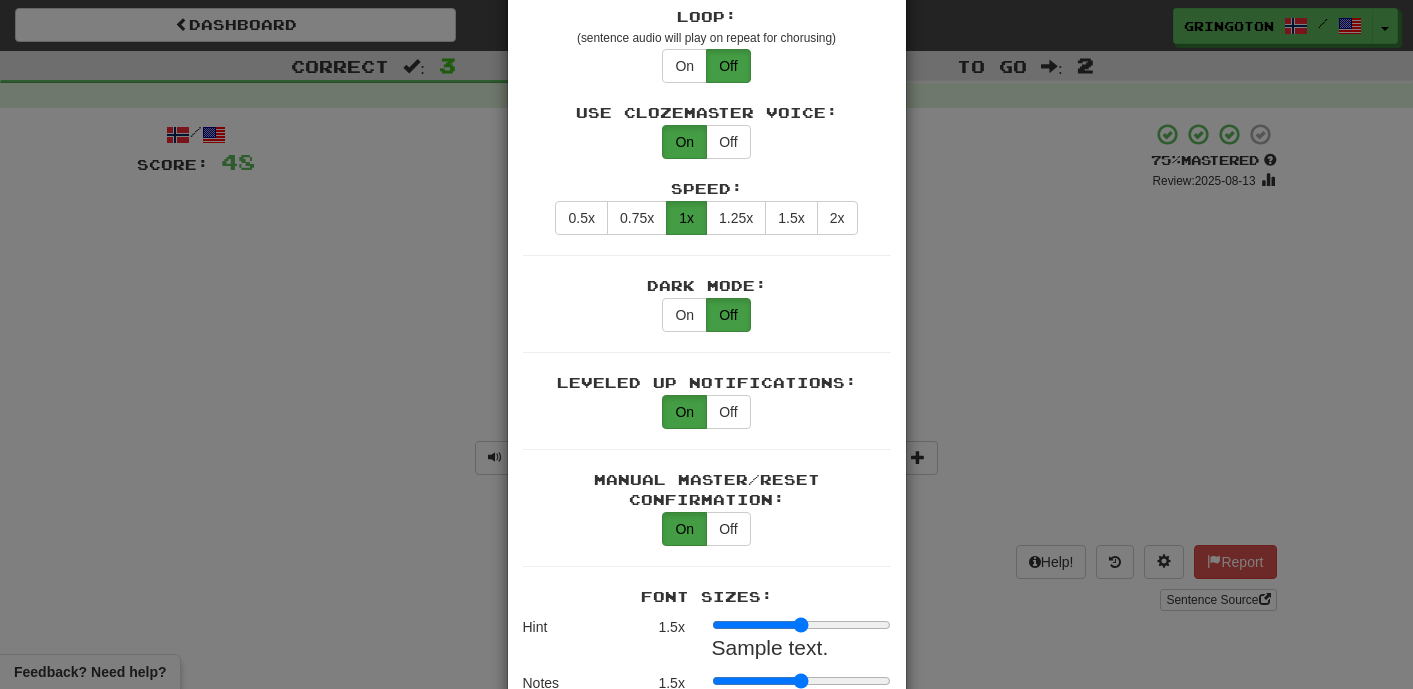 scroll, scrollTop: 1701, scrollLeft: 0, axis: vertical 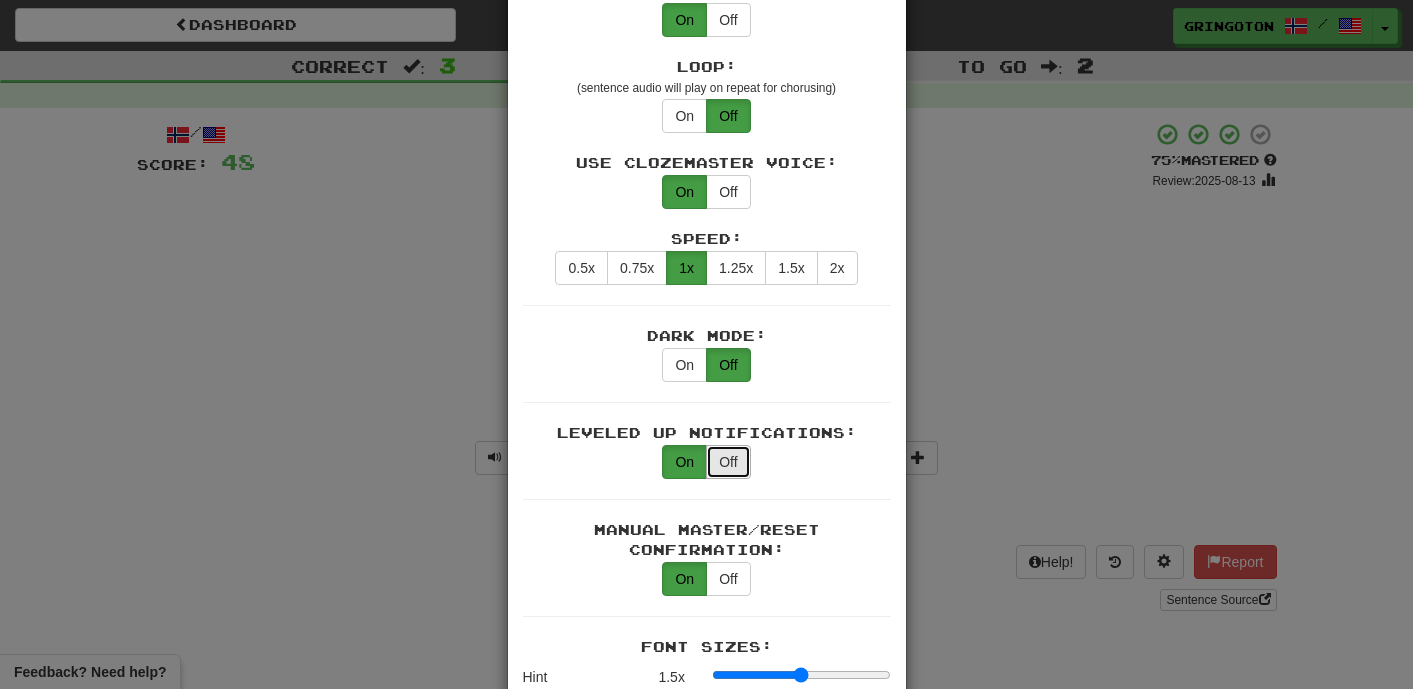 click on "Off" at bounding box center [728, 462] 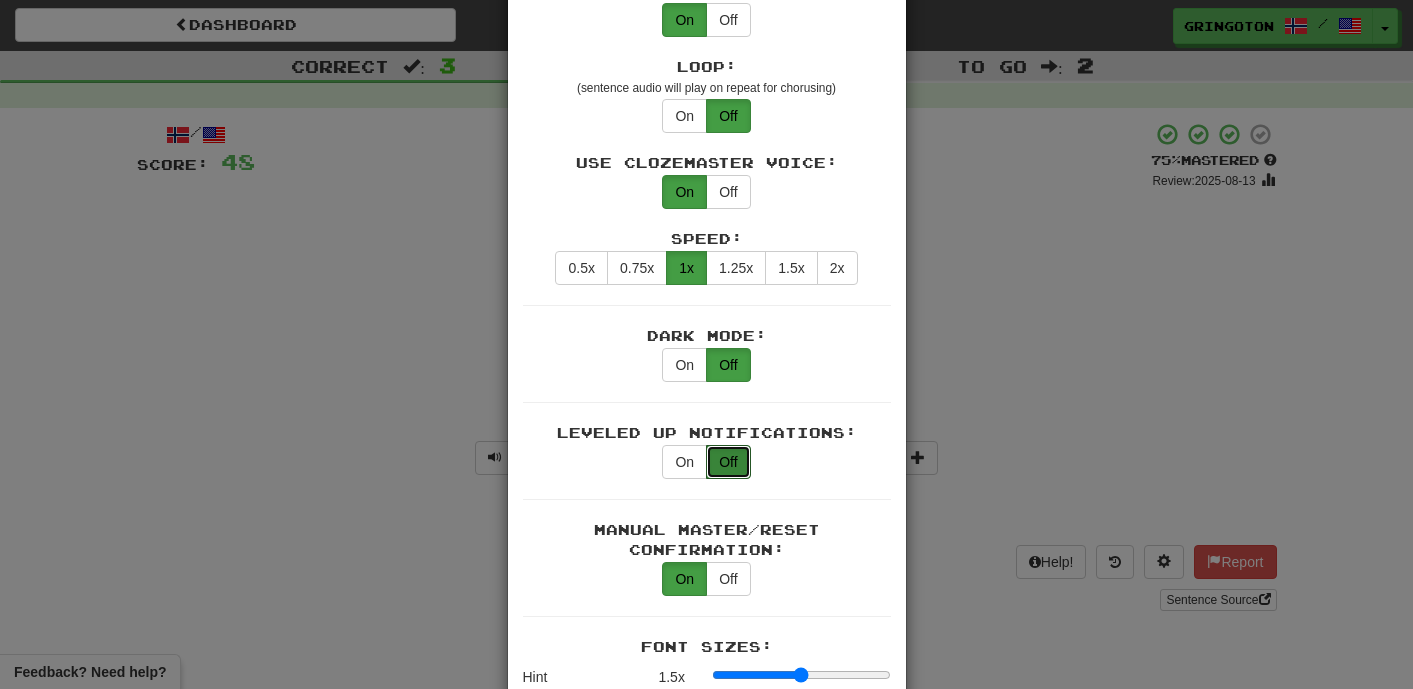 scroll, scrollTop: 3216, scrollLeft: 0, axis: vertical 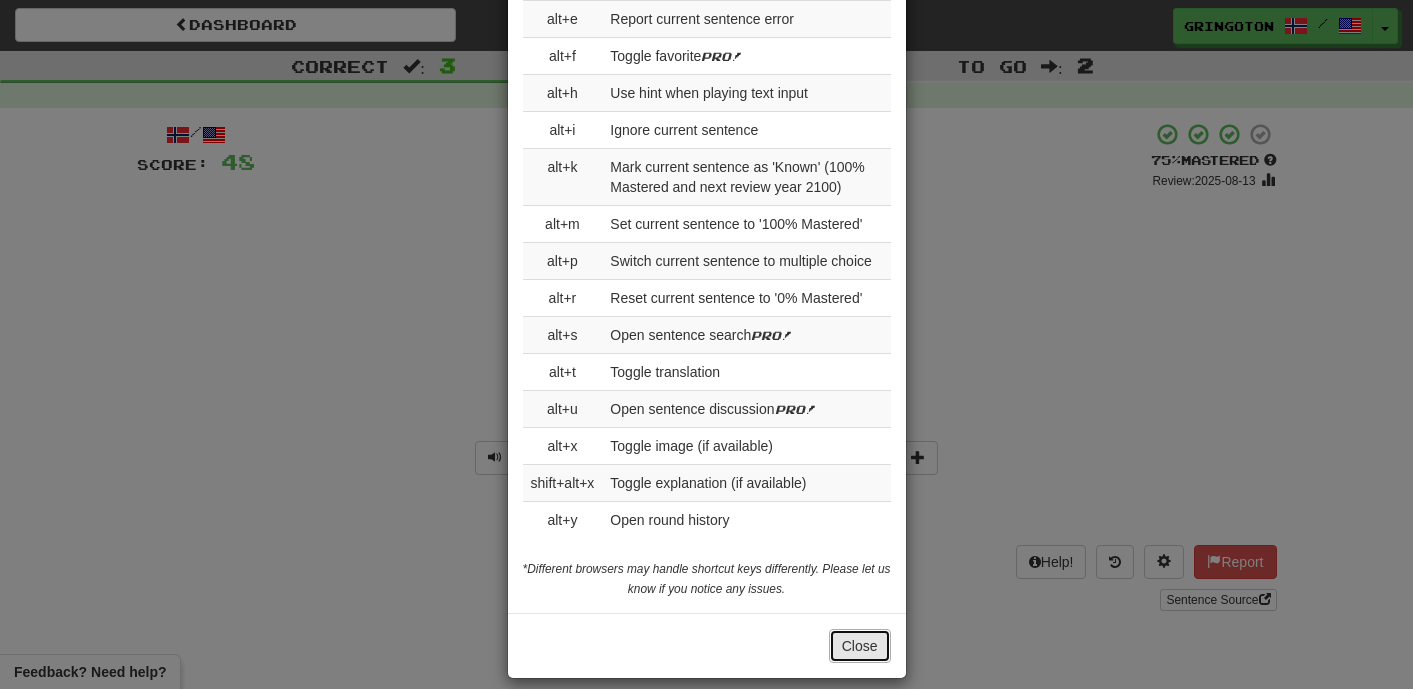 click on "Close" at bounding box center (860, 646) 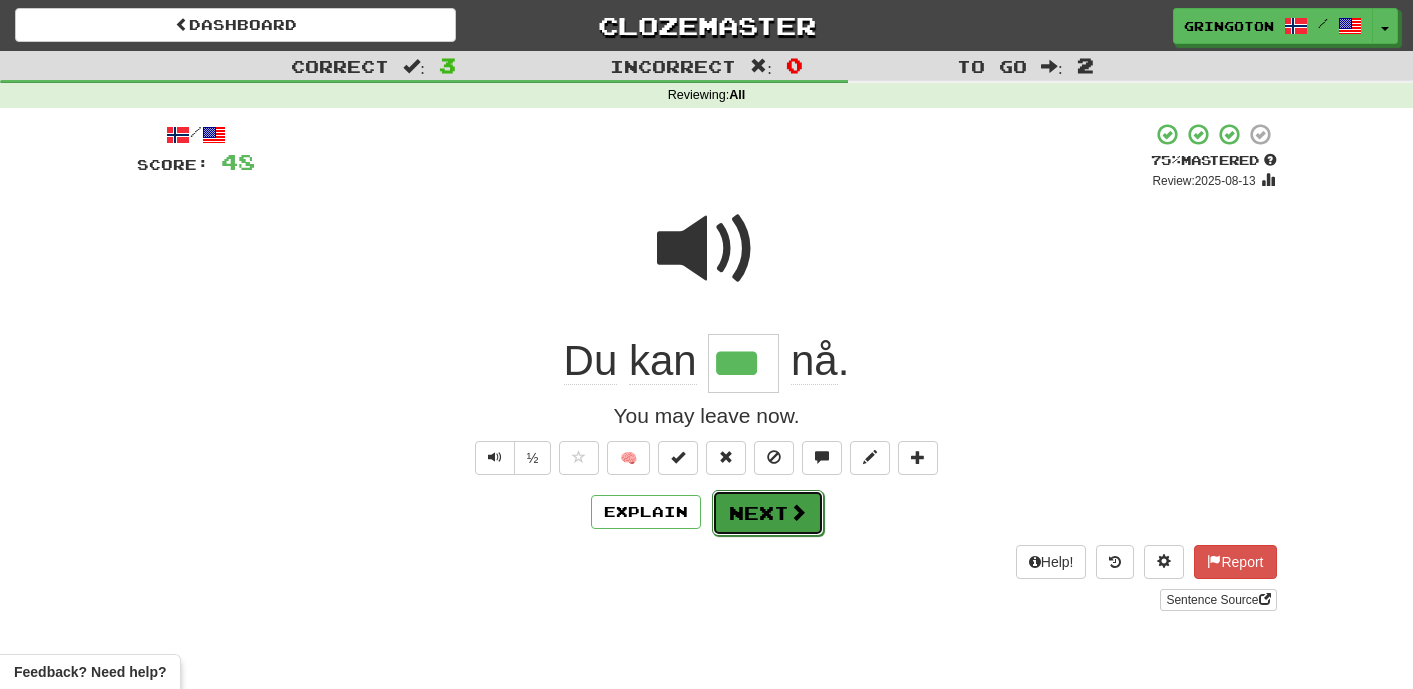 click at bounding box center (798, 512) 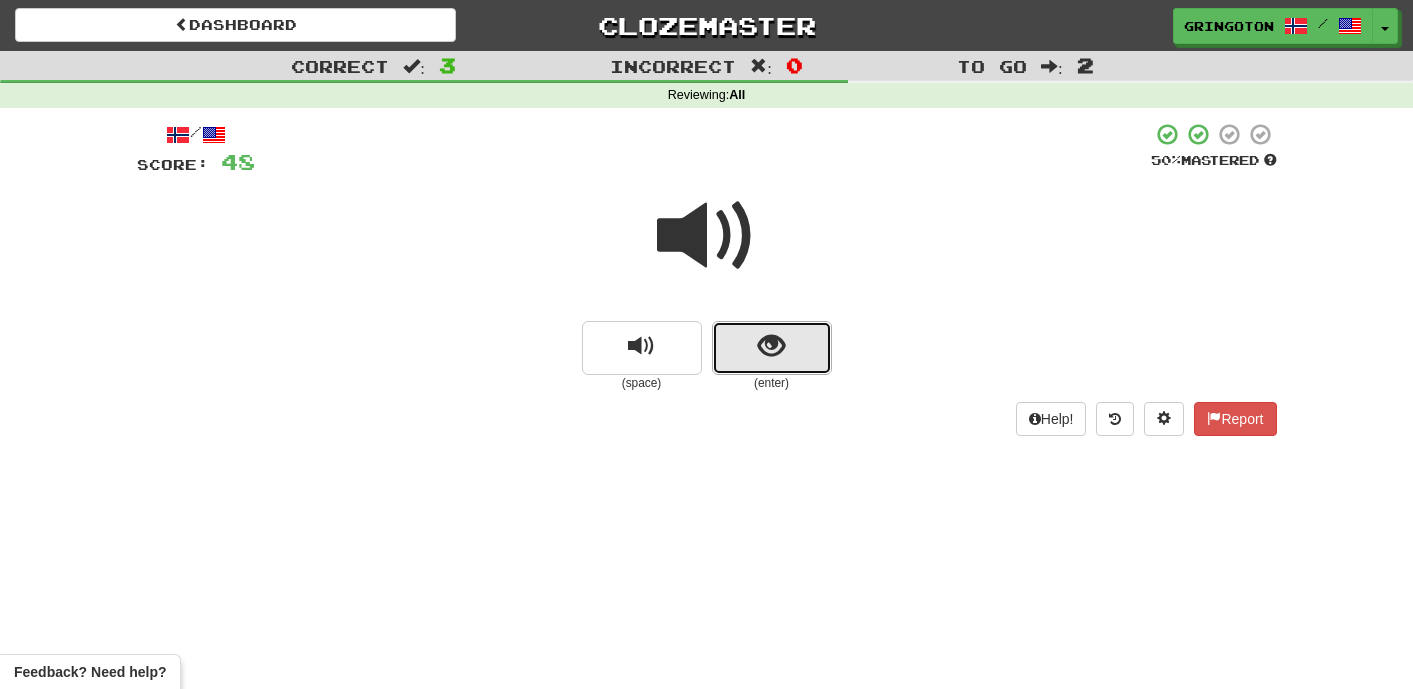 click at bounding box center [771, 346] 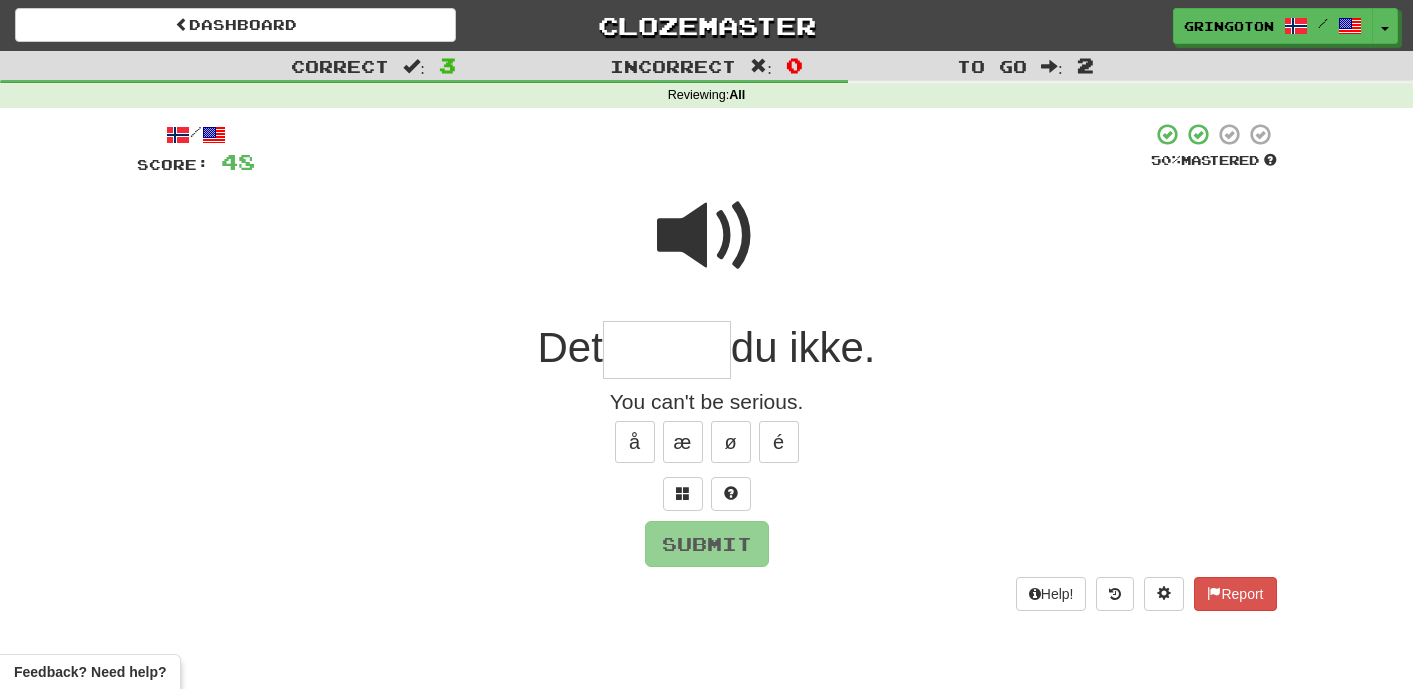 click at bounding box center [707, 236] 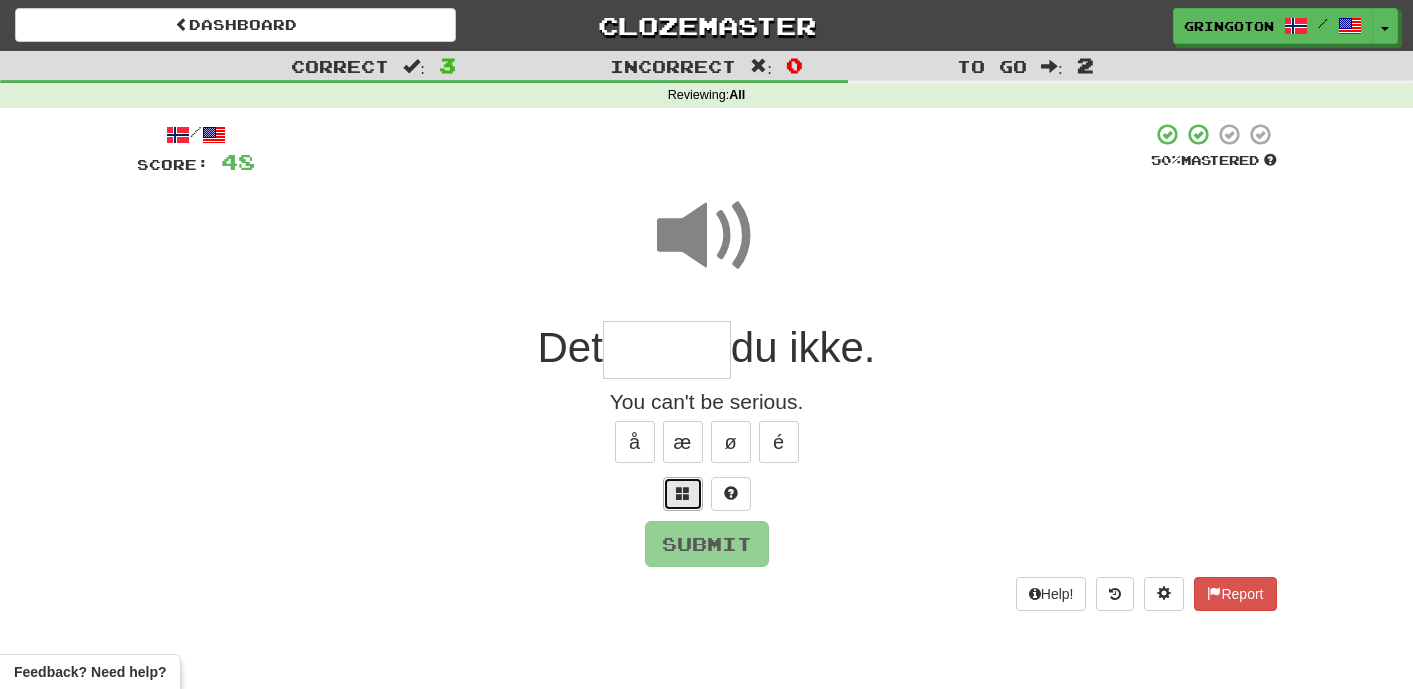 click at bounding box center (683, 493) 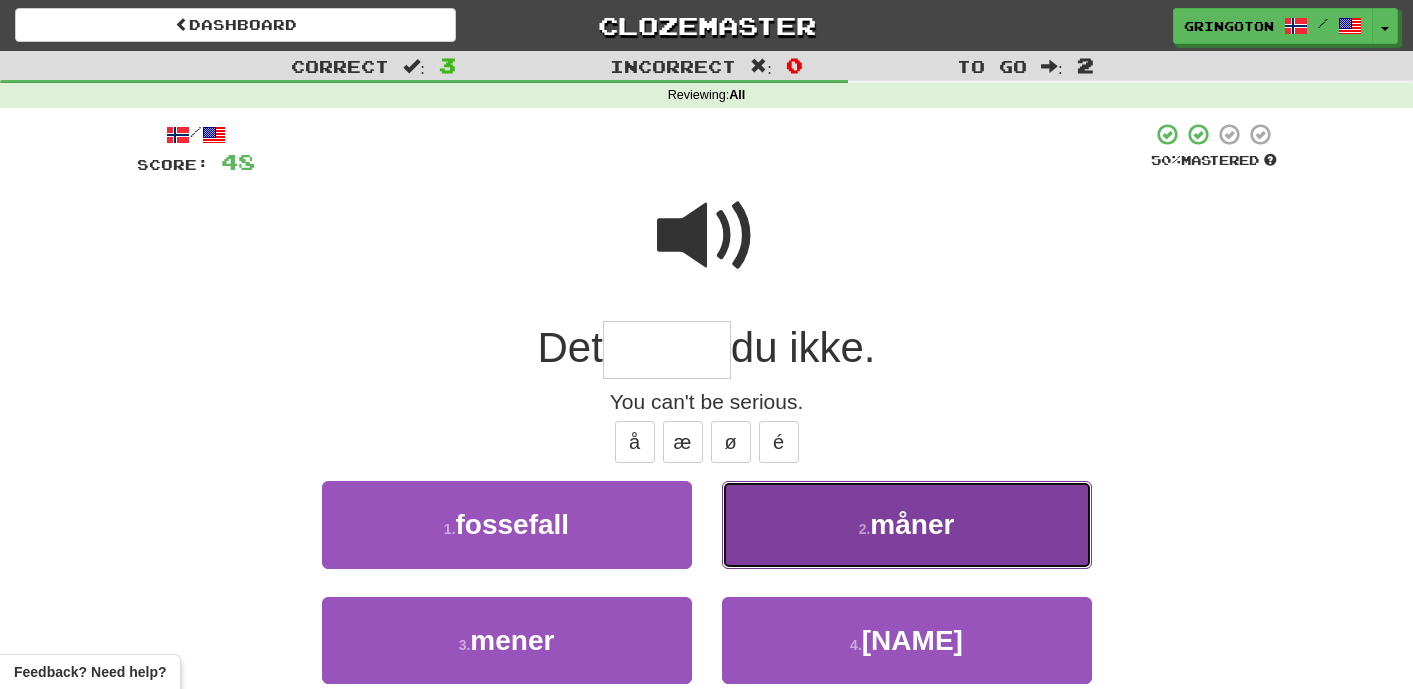click on "2 .  måner" at bounding box center [907, 524] 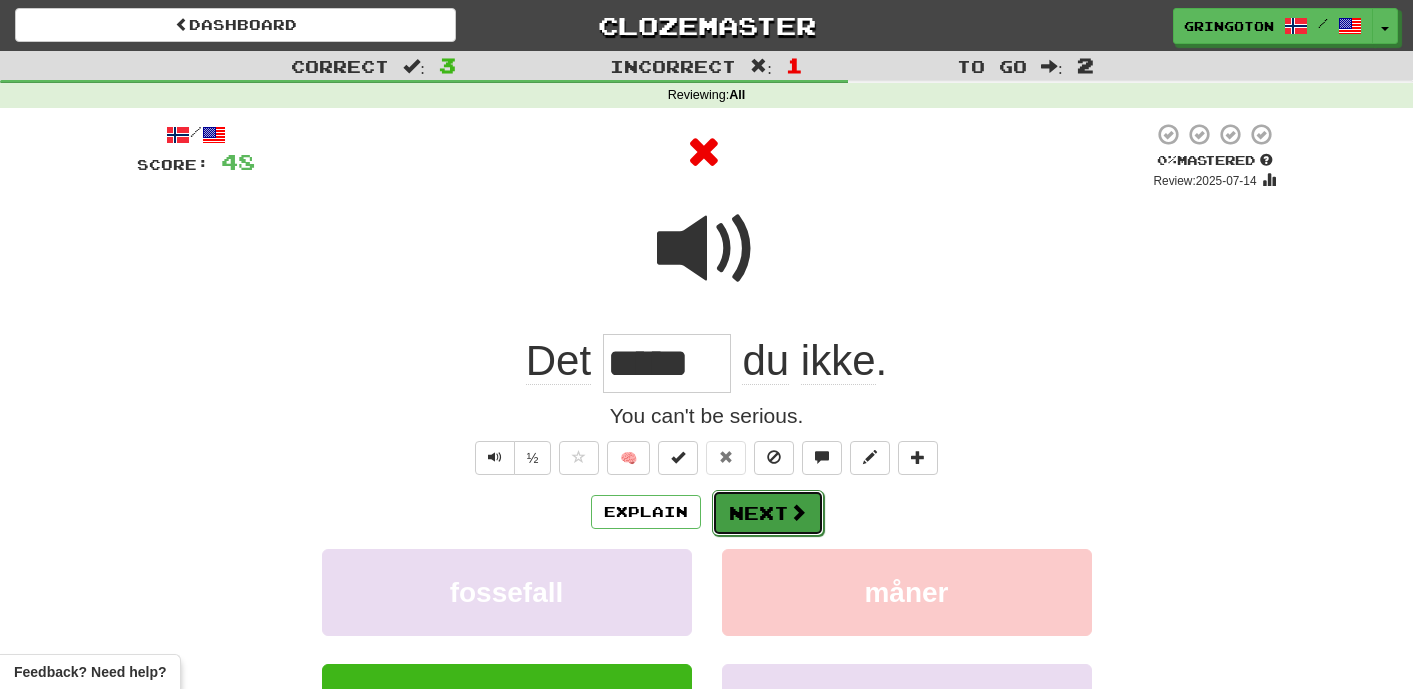 click on "Next" at bounding box center [768, 513] 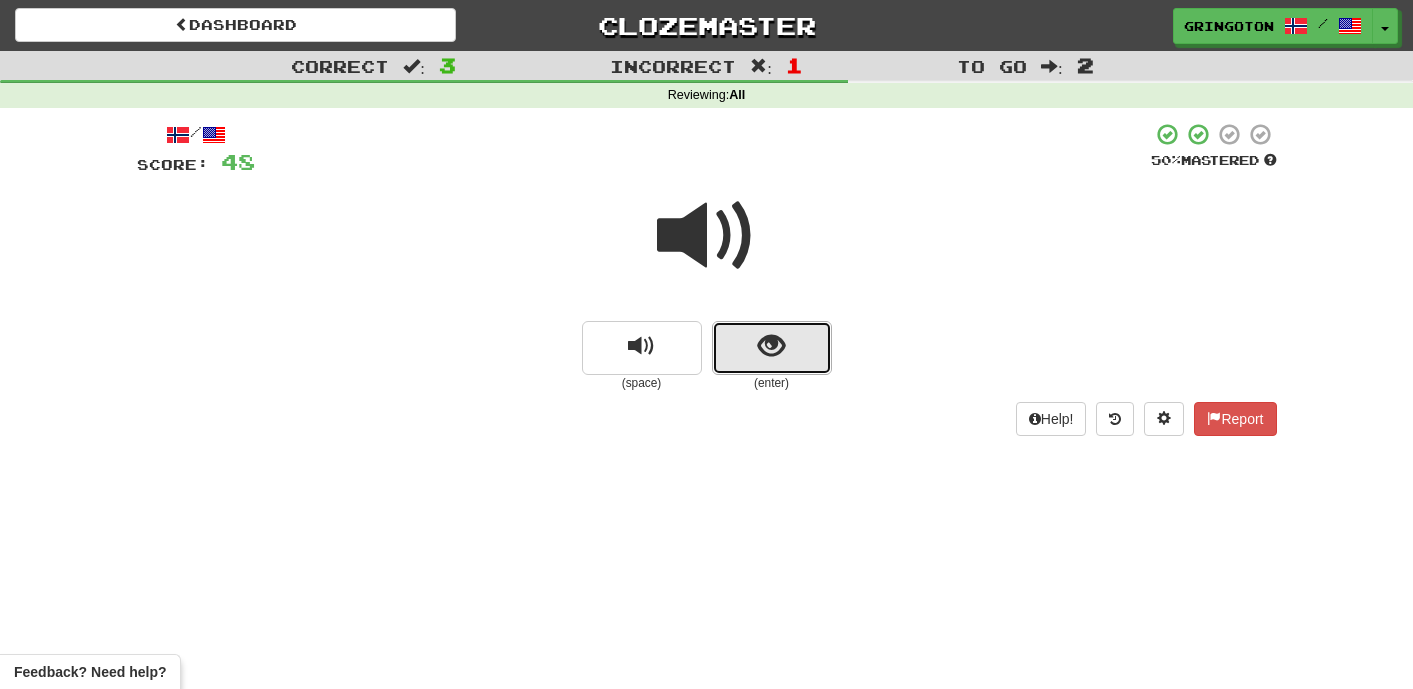 click at bounding box center [771, 346] 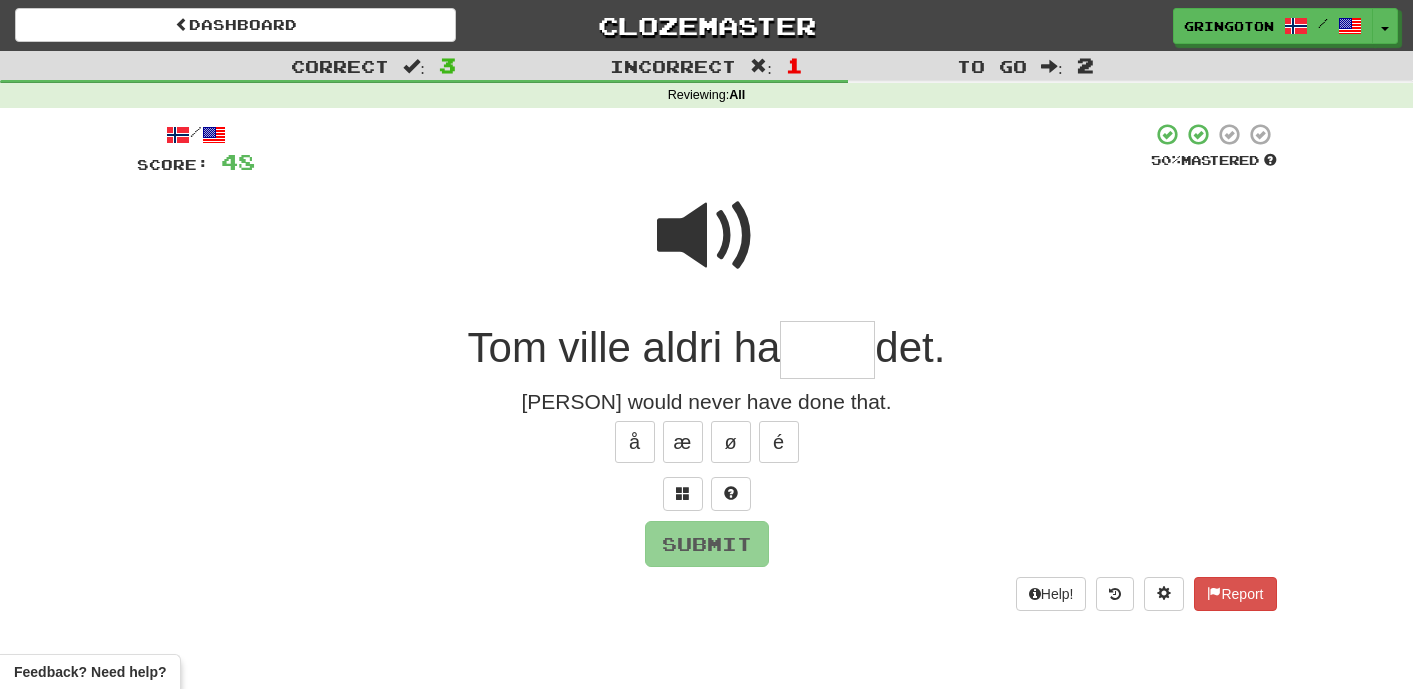 click at bounding box center [707, 236] 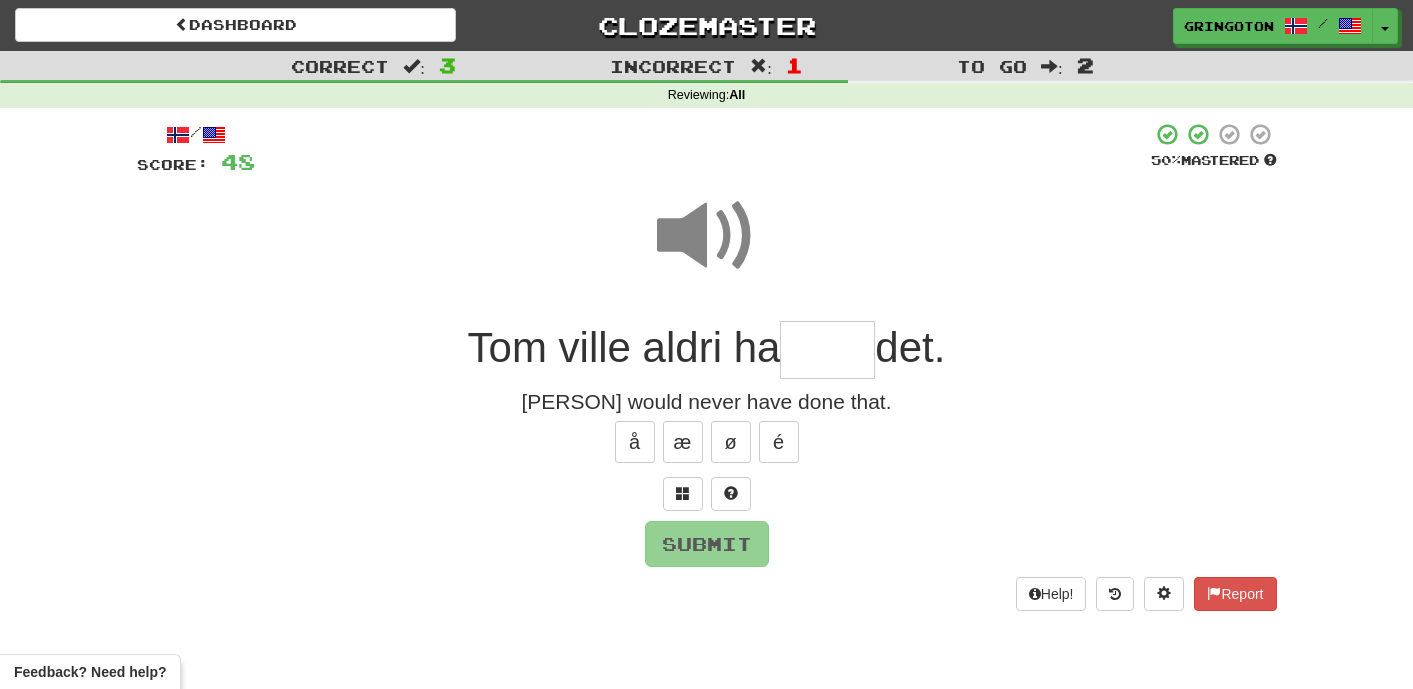 click at bounding box center (827, 350) 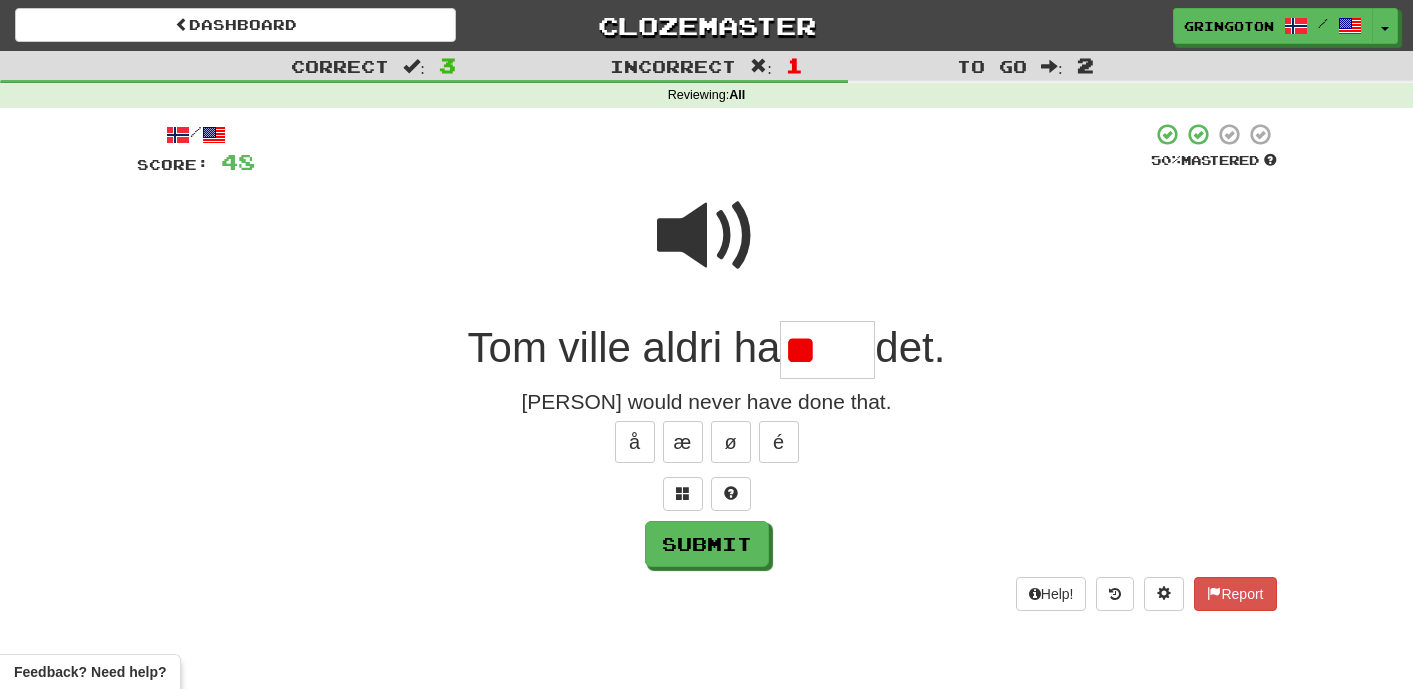 type on "*" 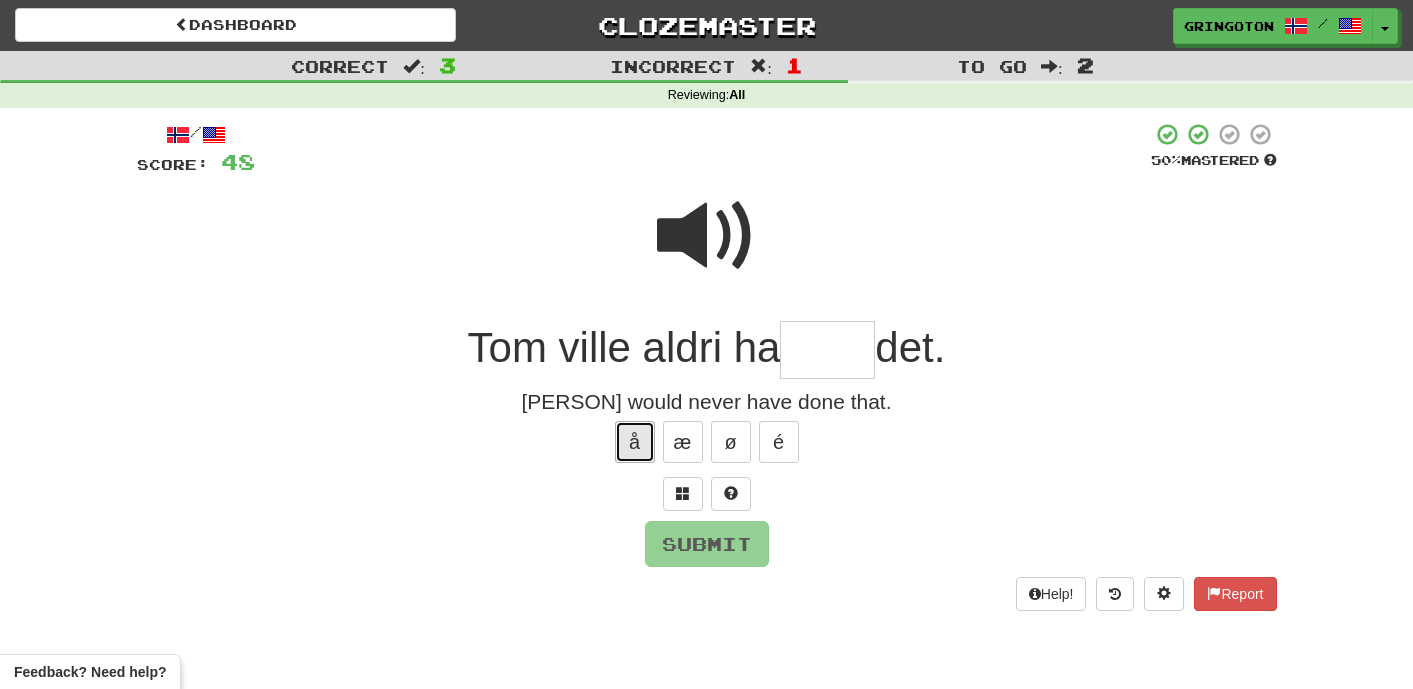 click on "å" at bounding box center (635, 442) 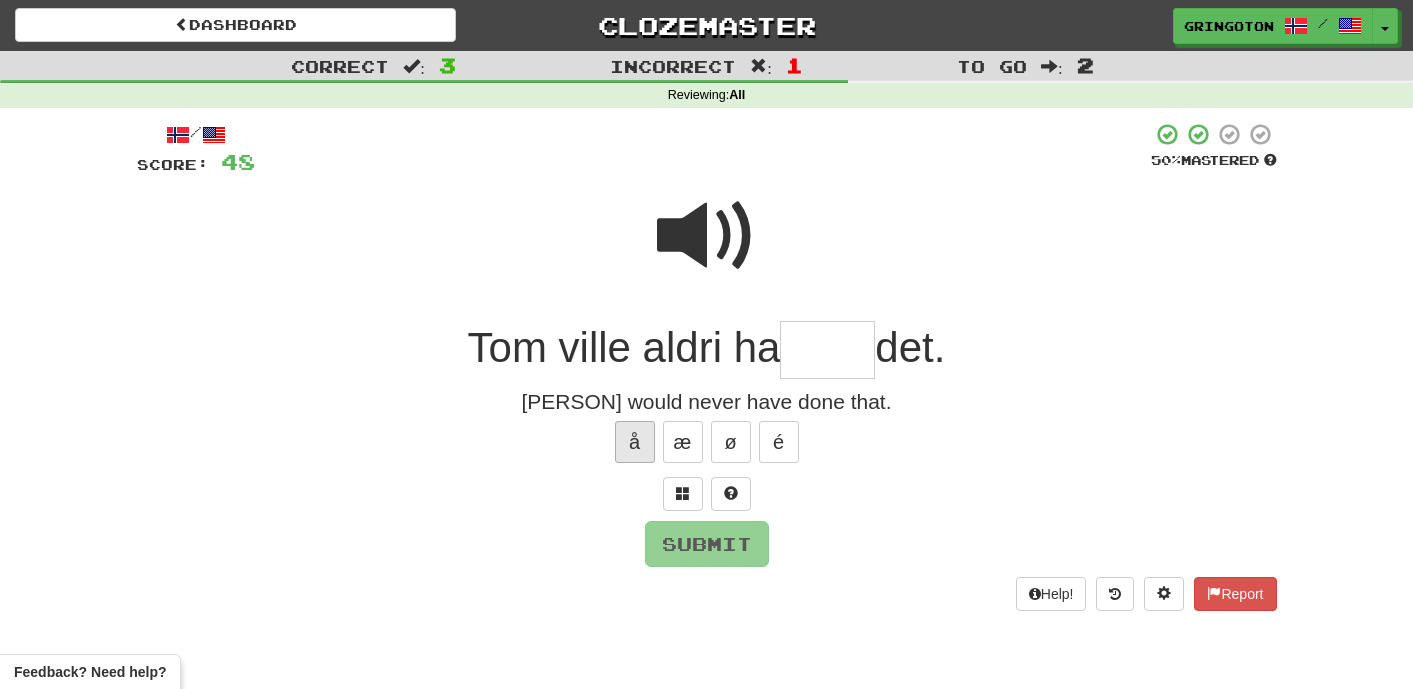 type on "*" 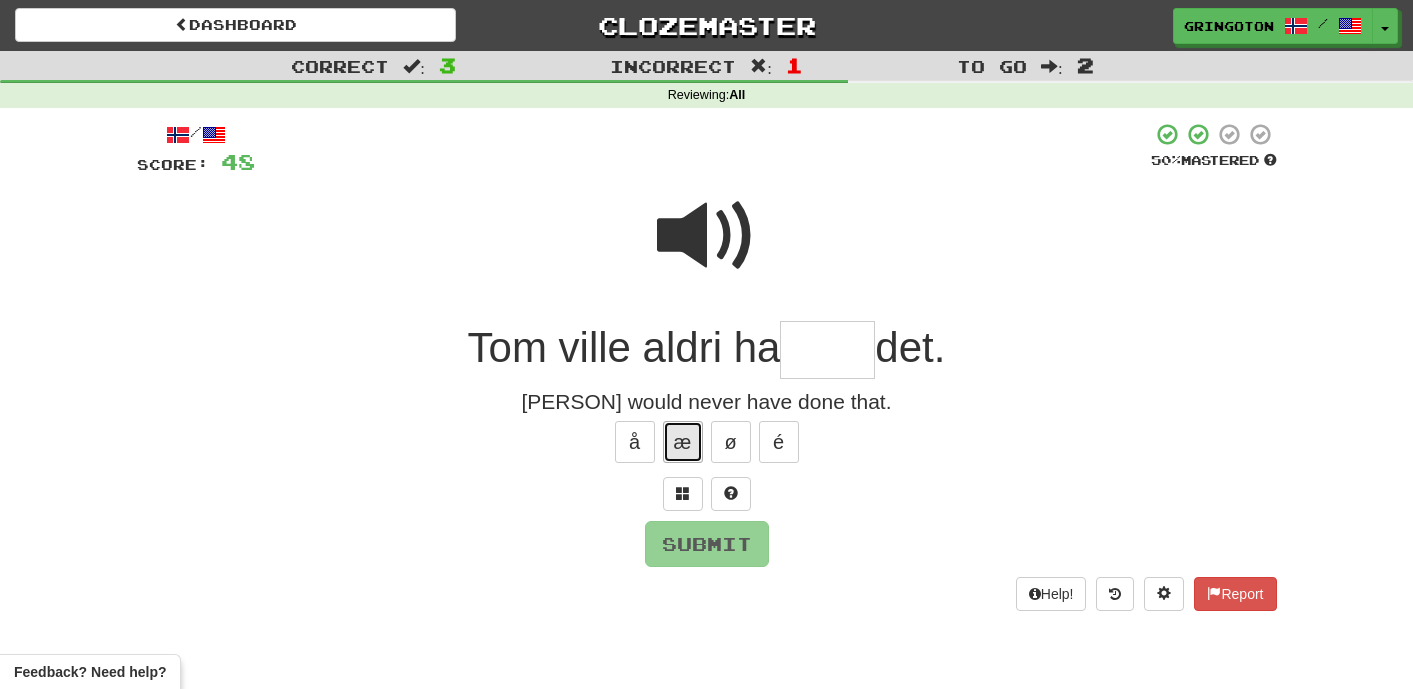 click on "æ" at bounding box center [683, 442] 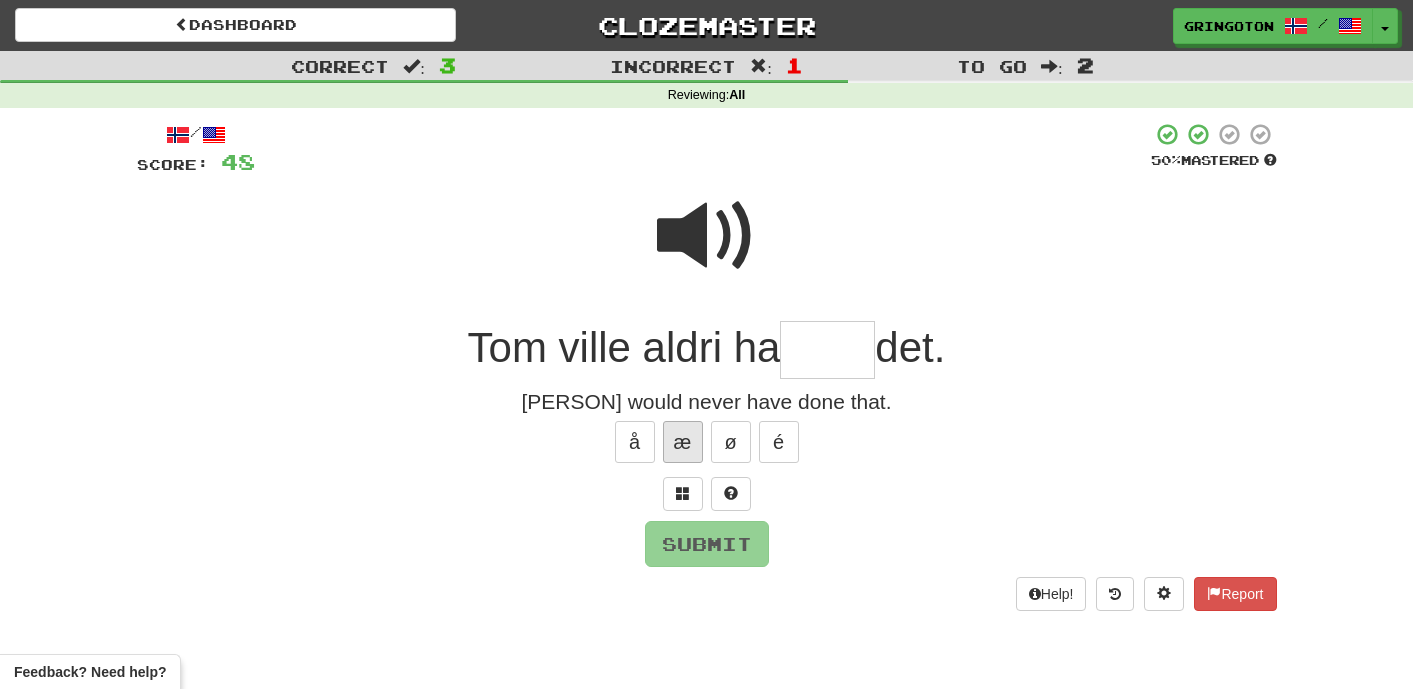 type on "*" 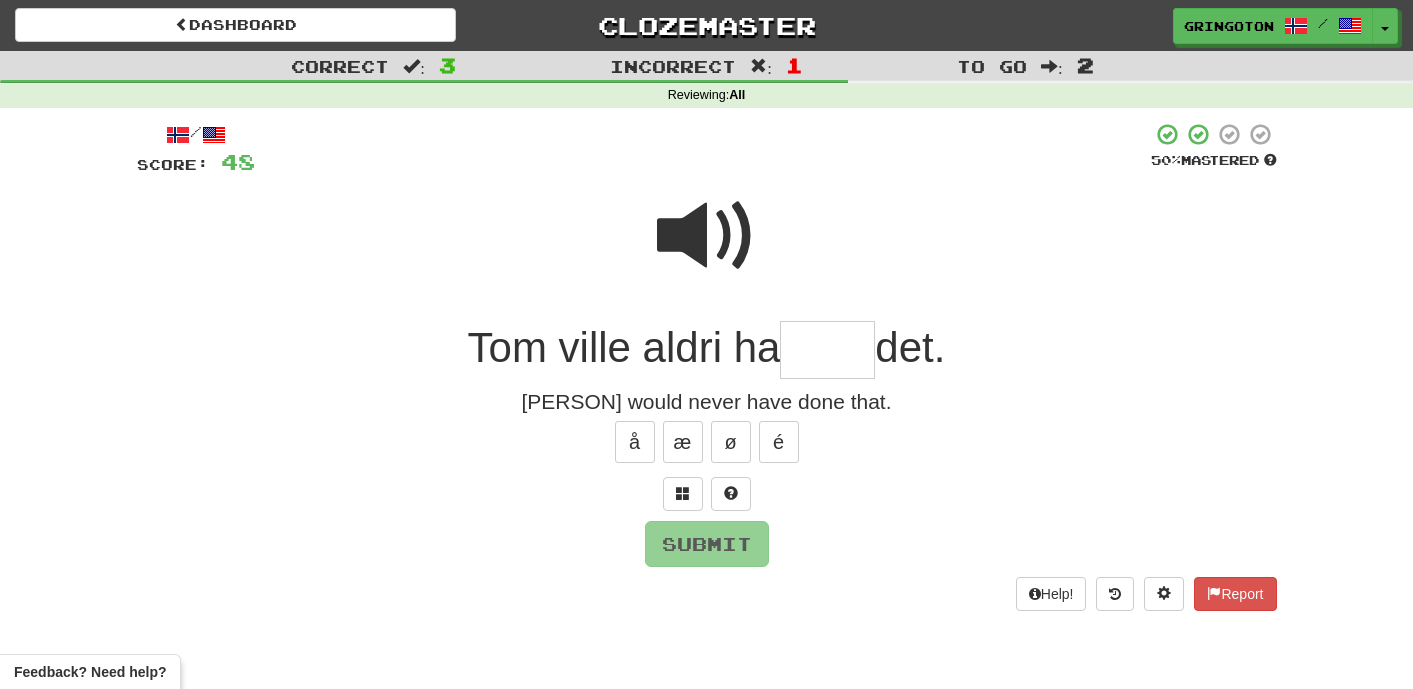 type on "*" 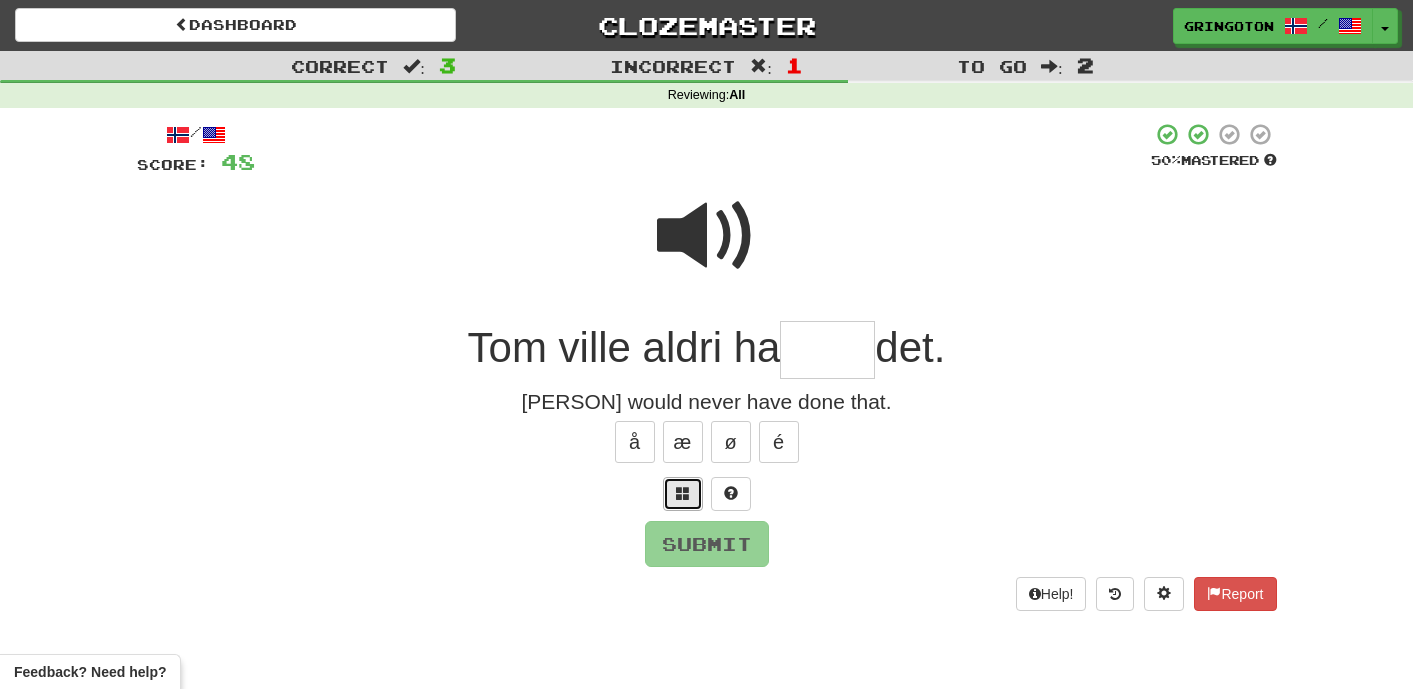 click at bounding box center (683, 493) 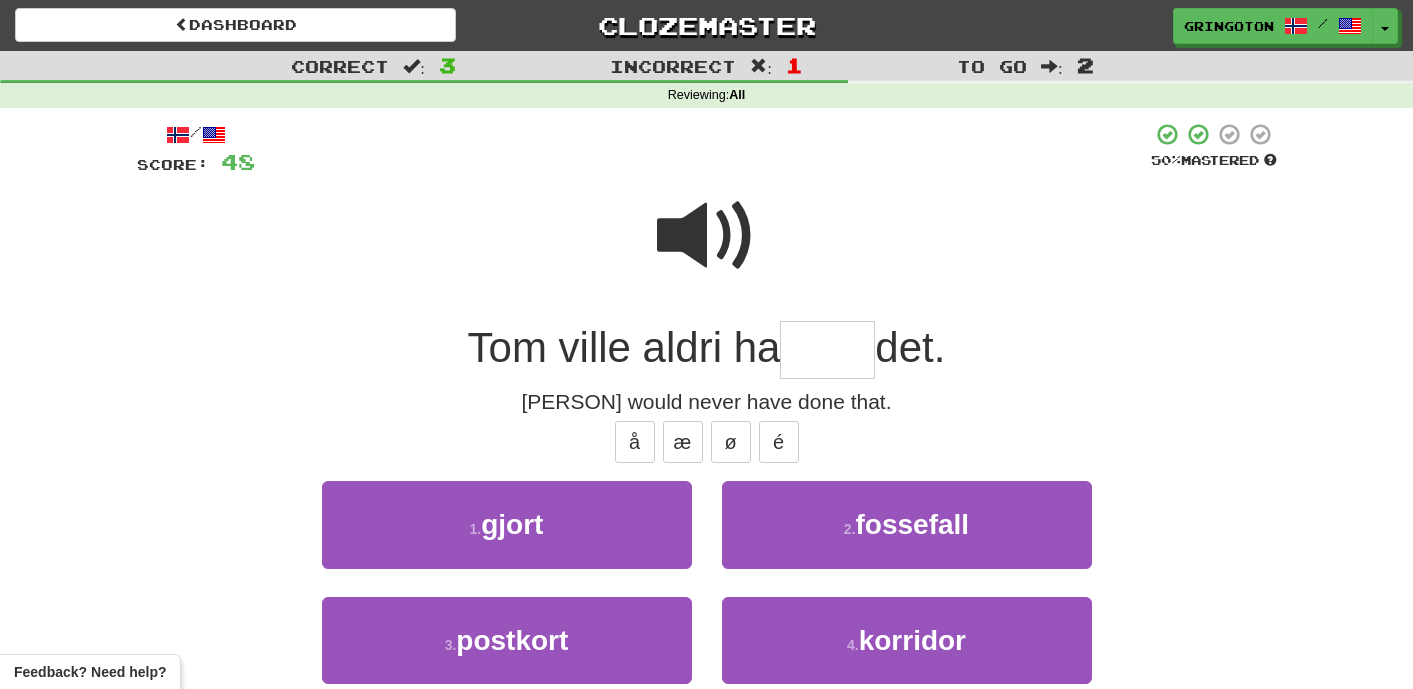 click at bounding box center [707, 236] 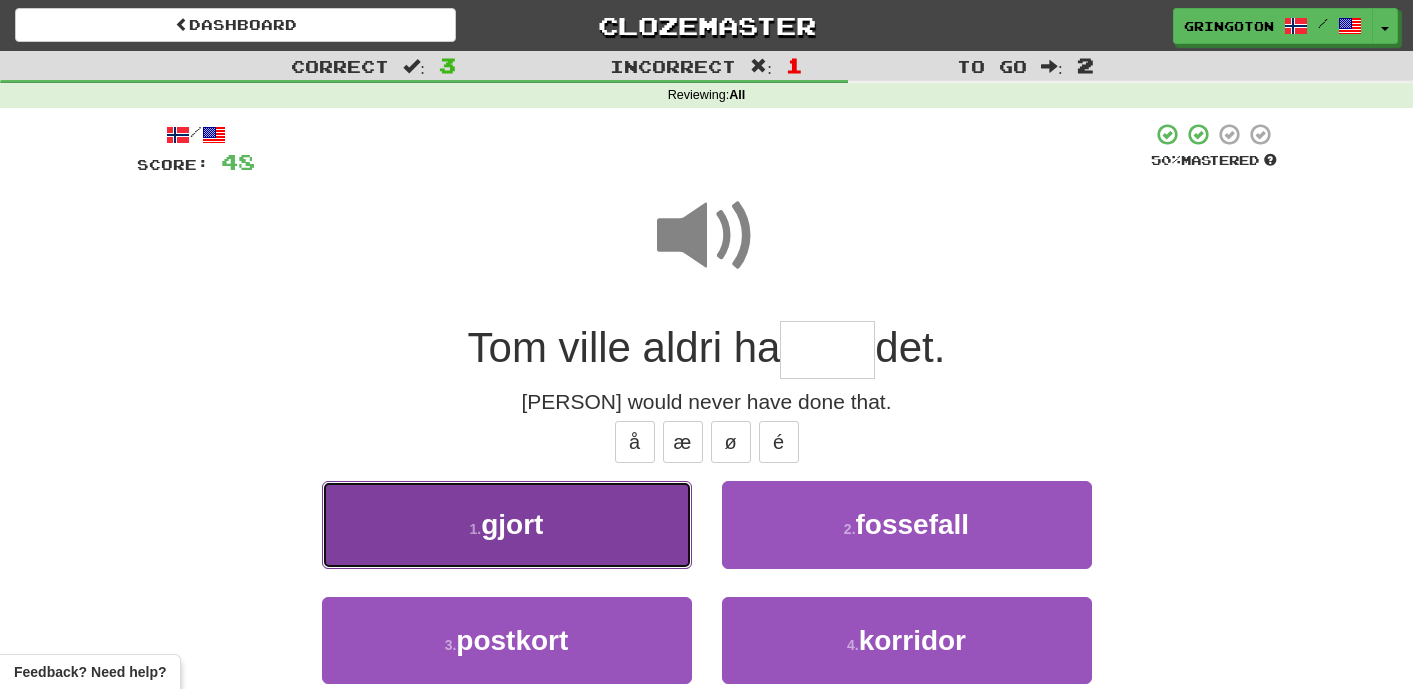 click on "1 .  gjort" at bounding box center [507, 524] 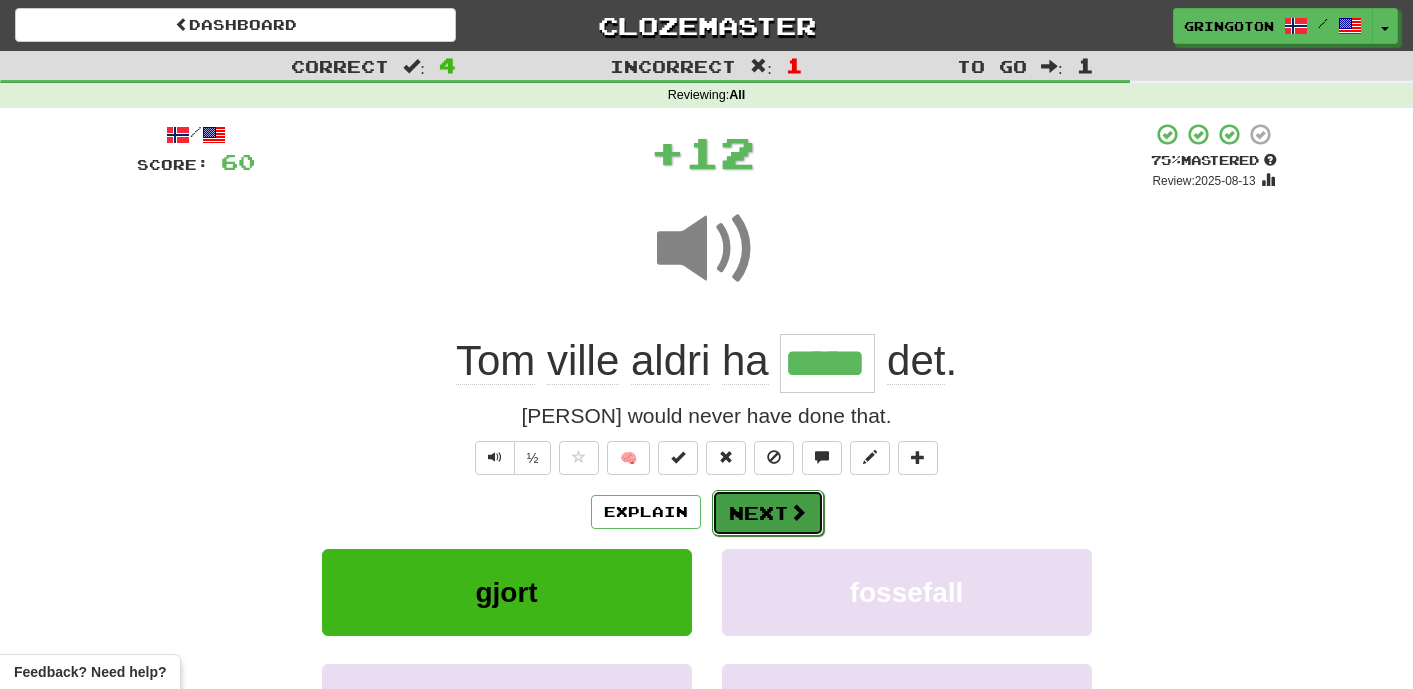 click on "Next" at bounding box center [768, 513] 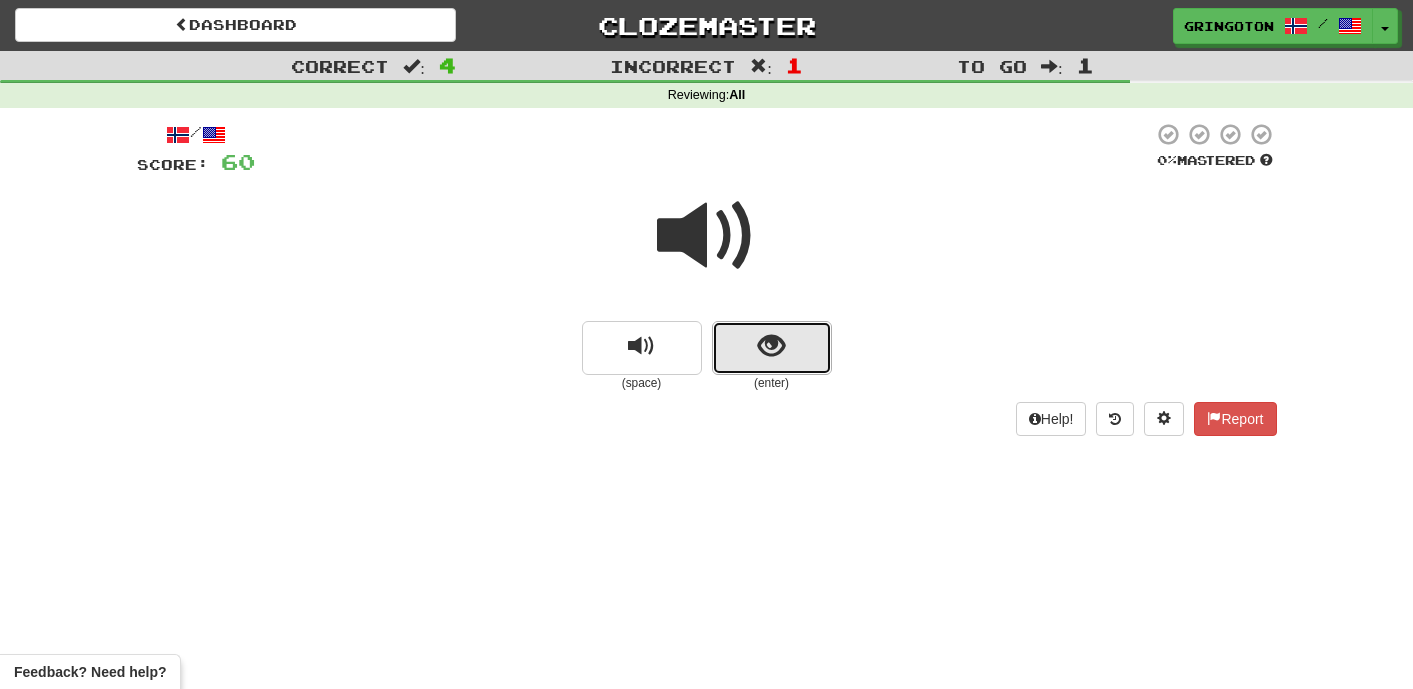 click at bounding box center (771, 346) 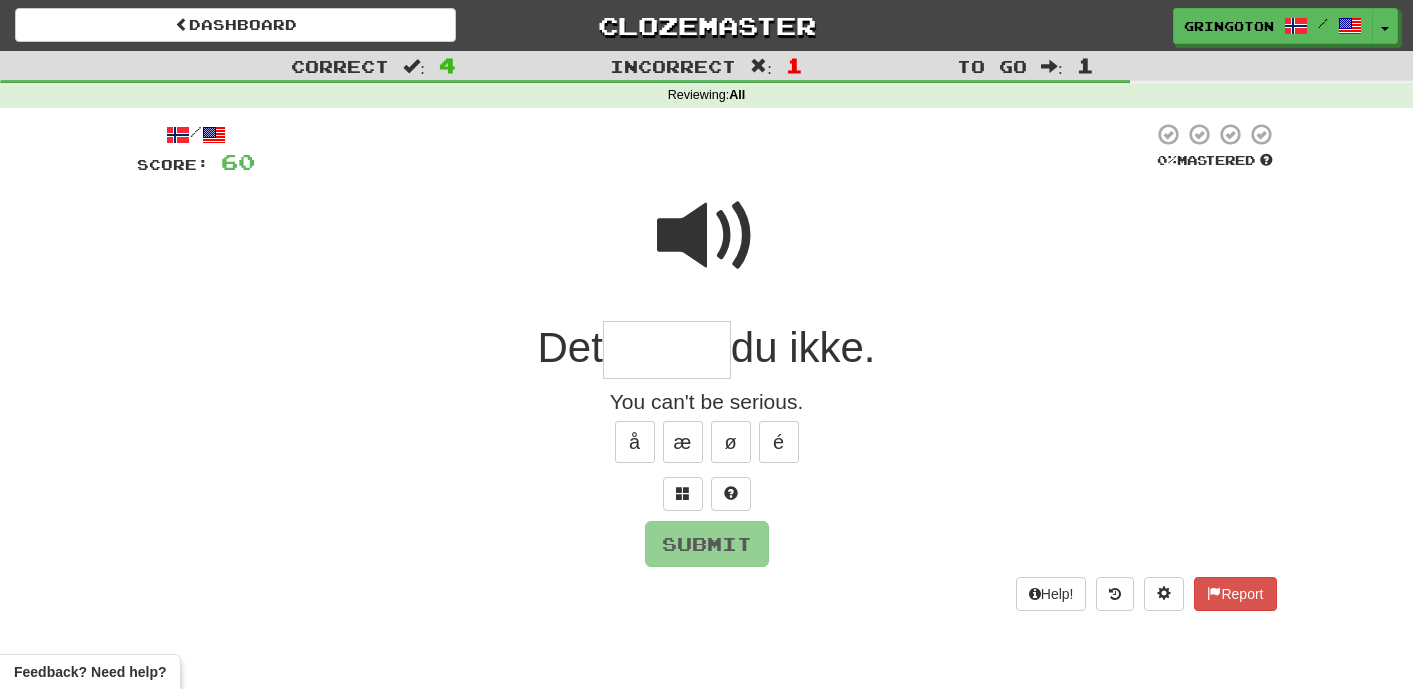 click at bounding box center [707, 236] 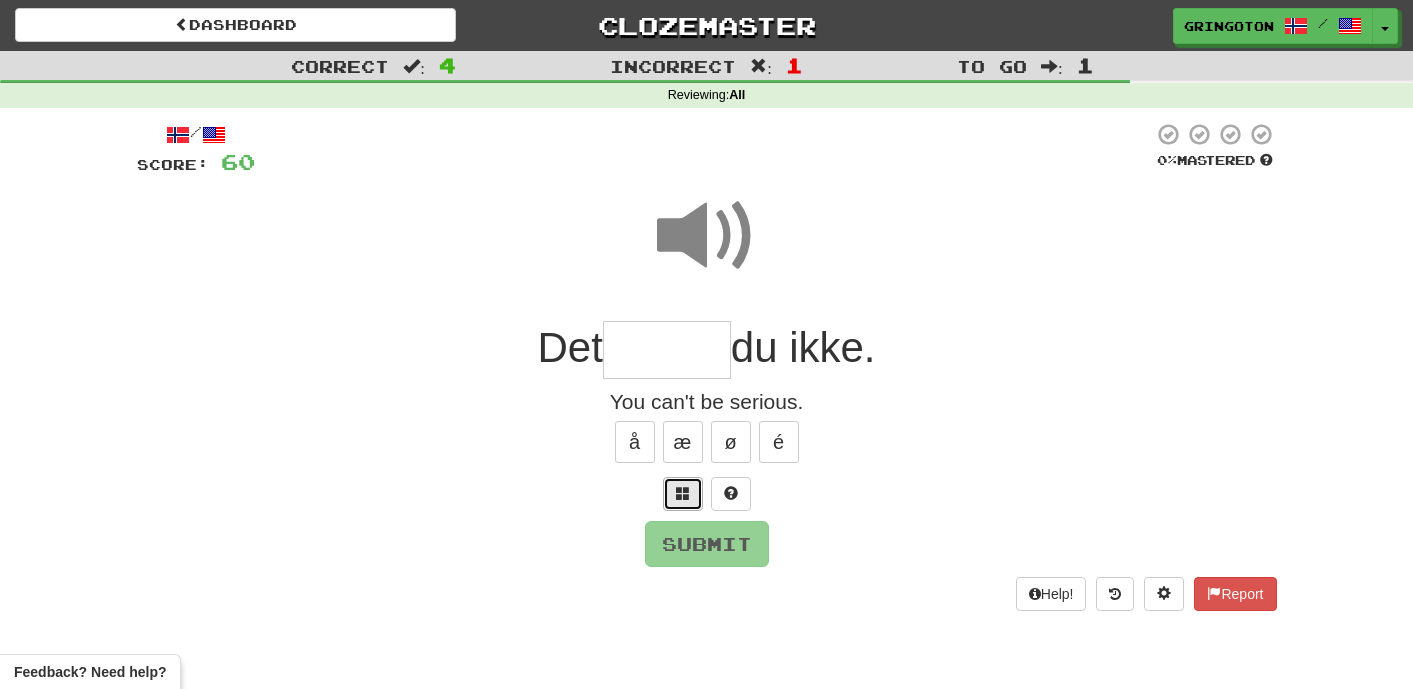 click at bounding box center [683, 494] 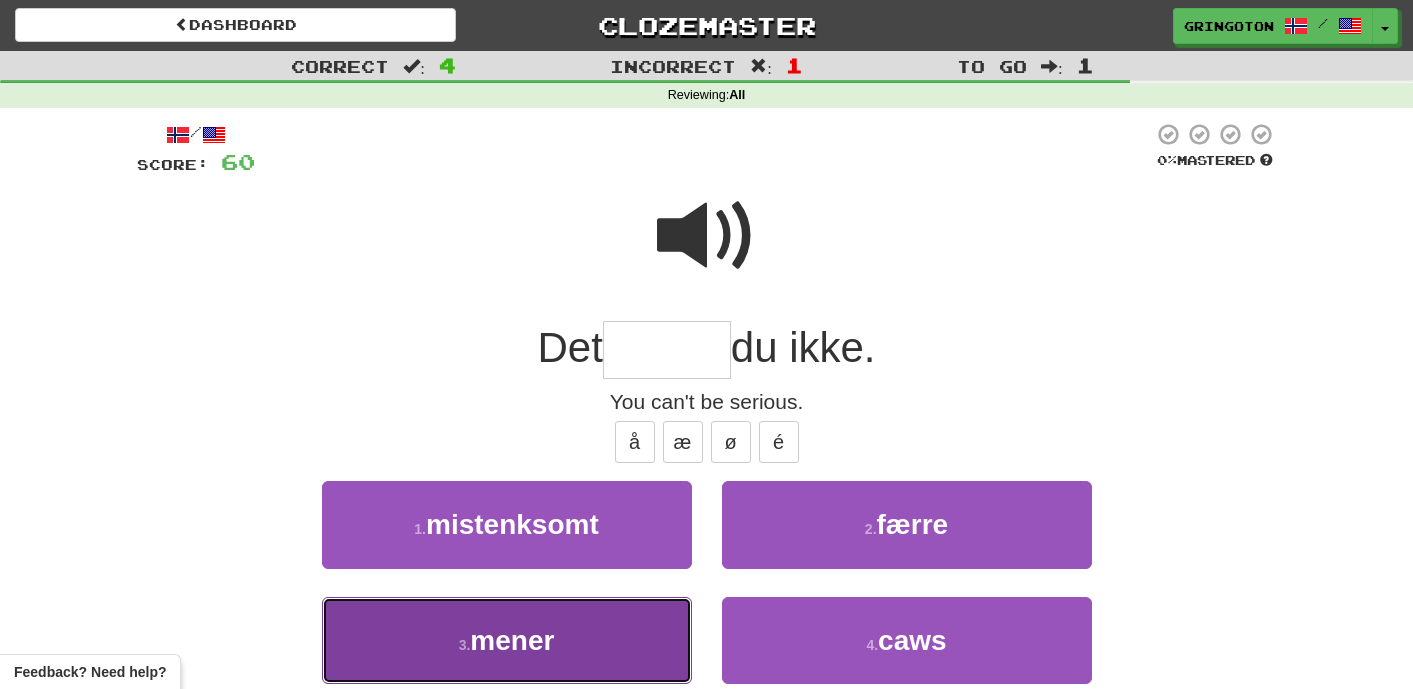 click on "3 .  mener" at bounding box center (507, 640) 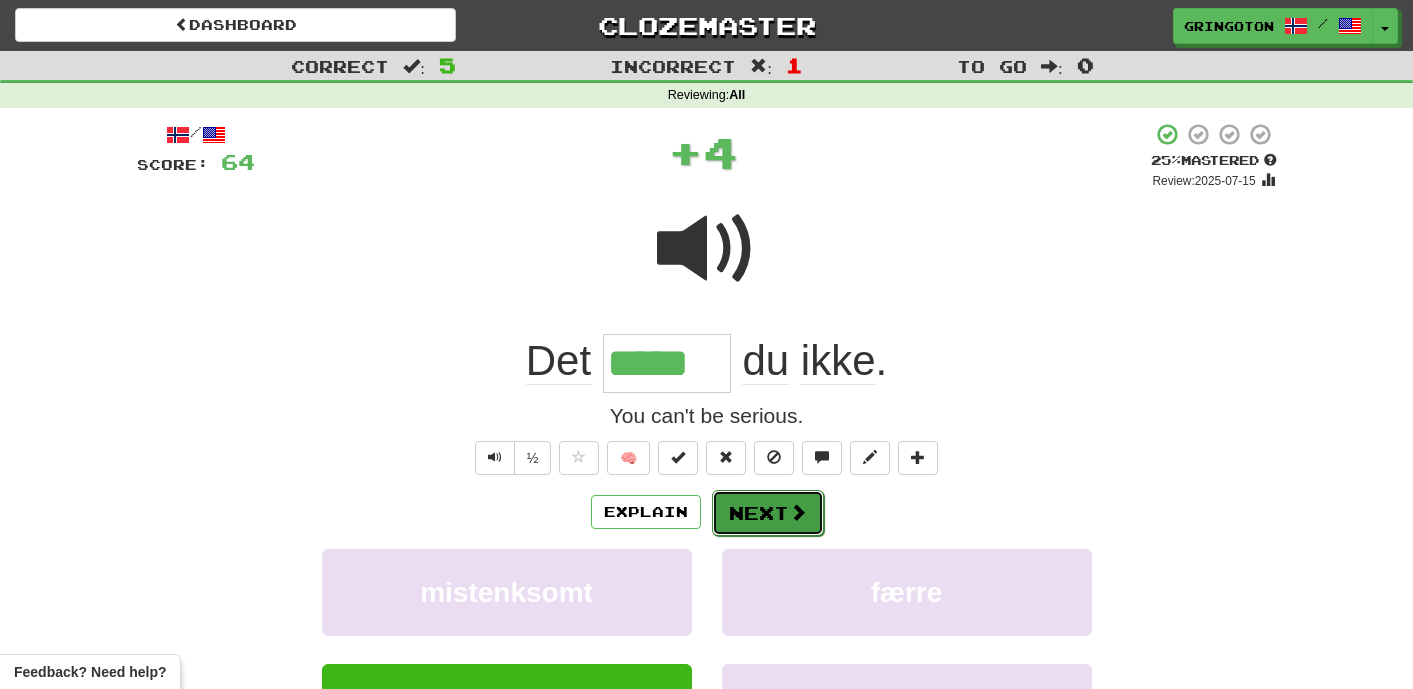 click on "Next" at bounding box center (768, 513) 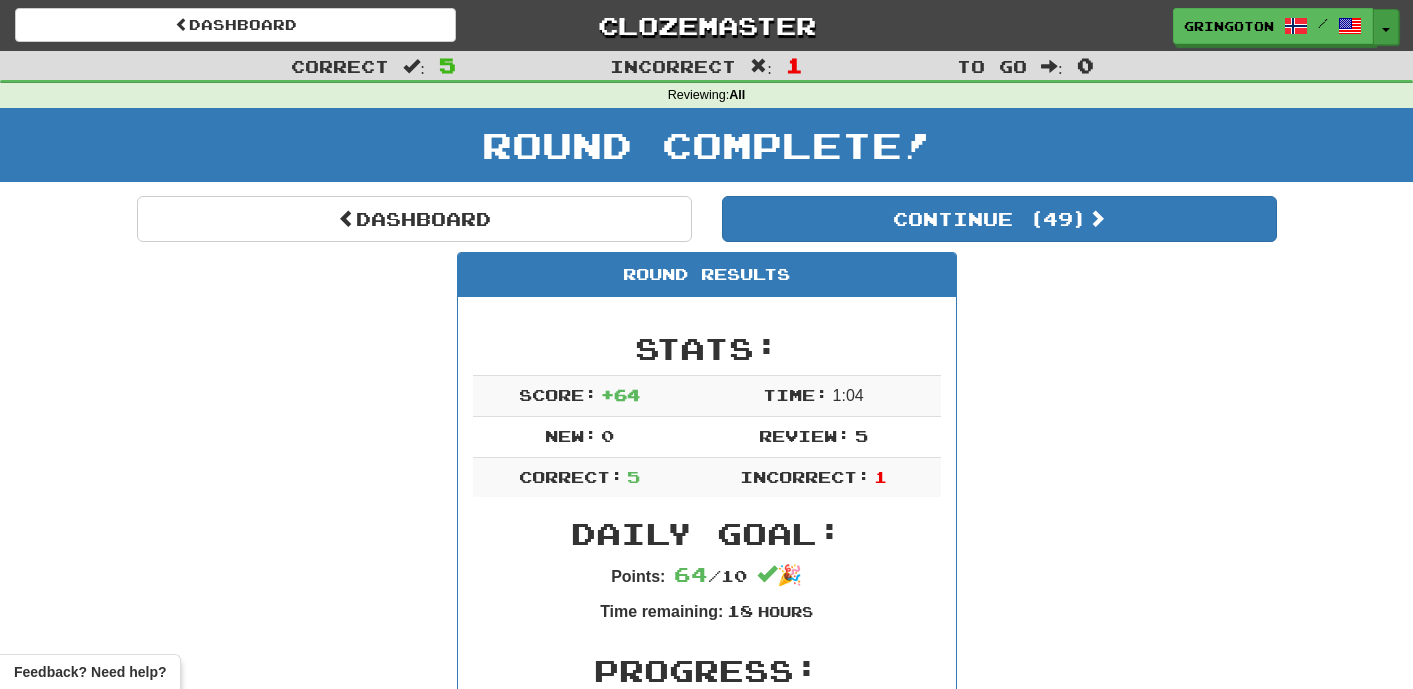click on "Toggle Dropdown" at bounding box center (1386, 27) 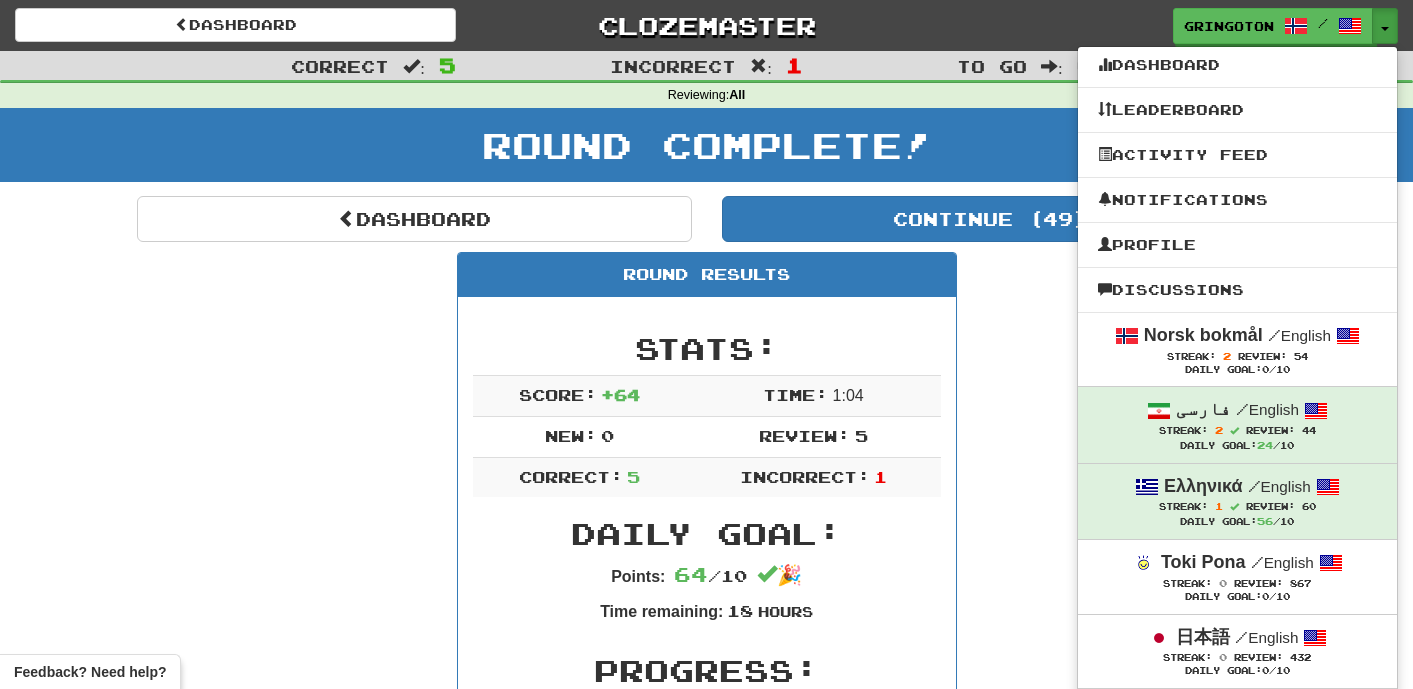 click on "Round Results Stats: Score:   + 64 Time:   1 : 0 4 New:   0 Review:   5 Correct:   5 Incorrect:   1 Daily Goal: Points:   64  /  10  🎉 Time remaining: 18   Hours Progress:  /  Level:  13 ⬆🎉🙌 290  points to level  14  - keep going! Ranked:  6 th  this week ( 12  points to  5 th ) Sentences:  Report Jeg tror du har  rett . I think you're right.  Report For godt til å være  sant . Too good to be true.  Report Du kan  dra  nå. You may leave now.  Report Det  mener  du ikke. You can't be serious.  Report Tom ville aldri ha  gjort  det. Tom would never have done that." at bounding box center (707, 842) 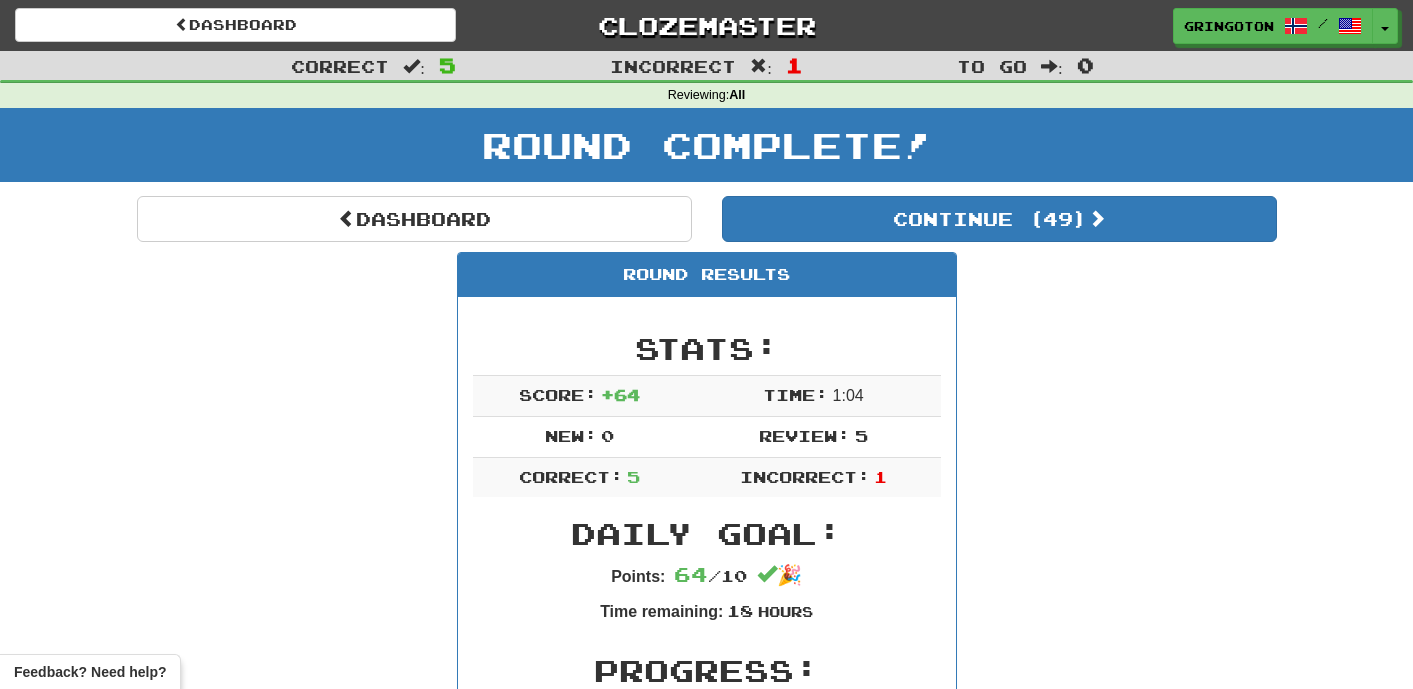 scroll, scrollTop: 1501, scrollLeft: 0, axis: vertical 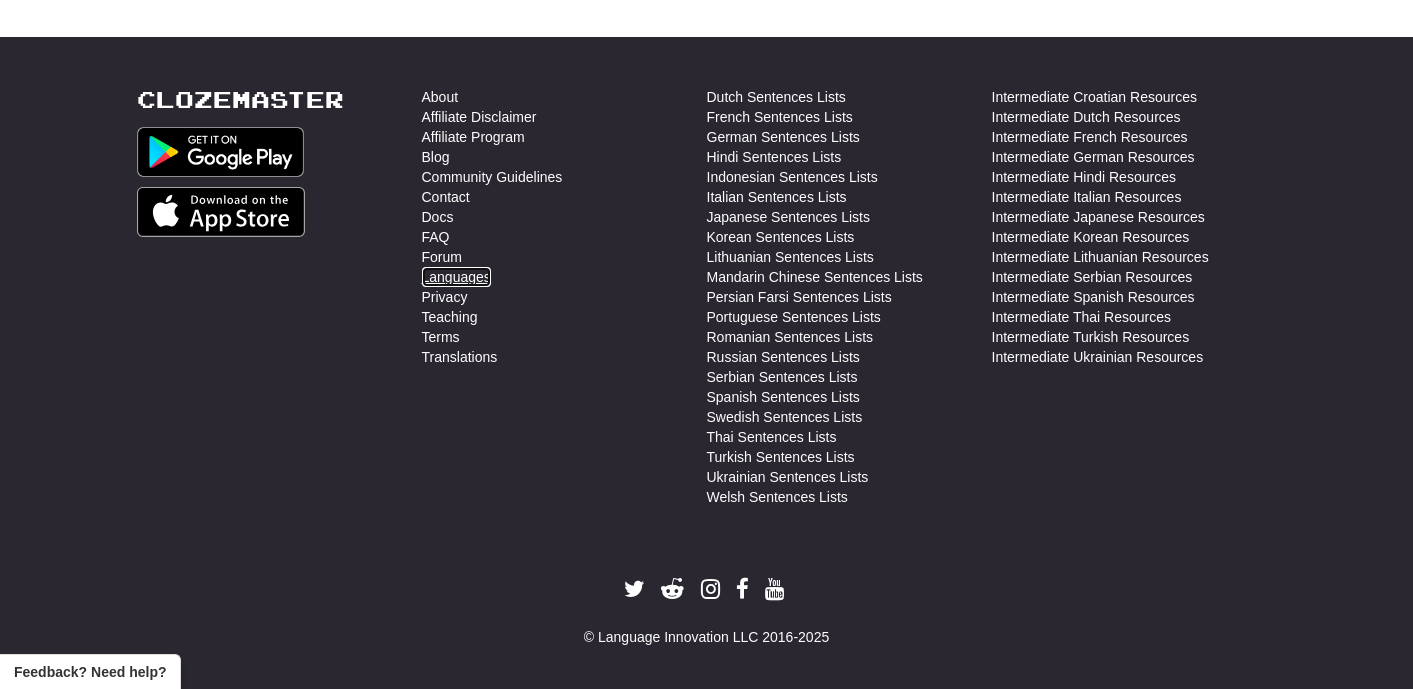 click on "Languages" at bounding box center [456, 277] 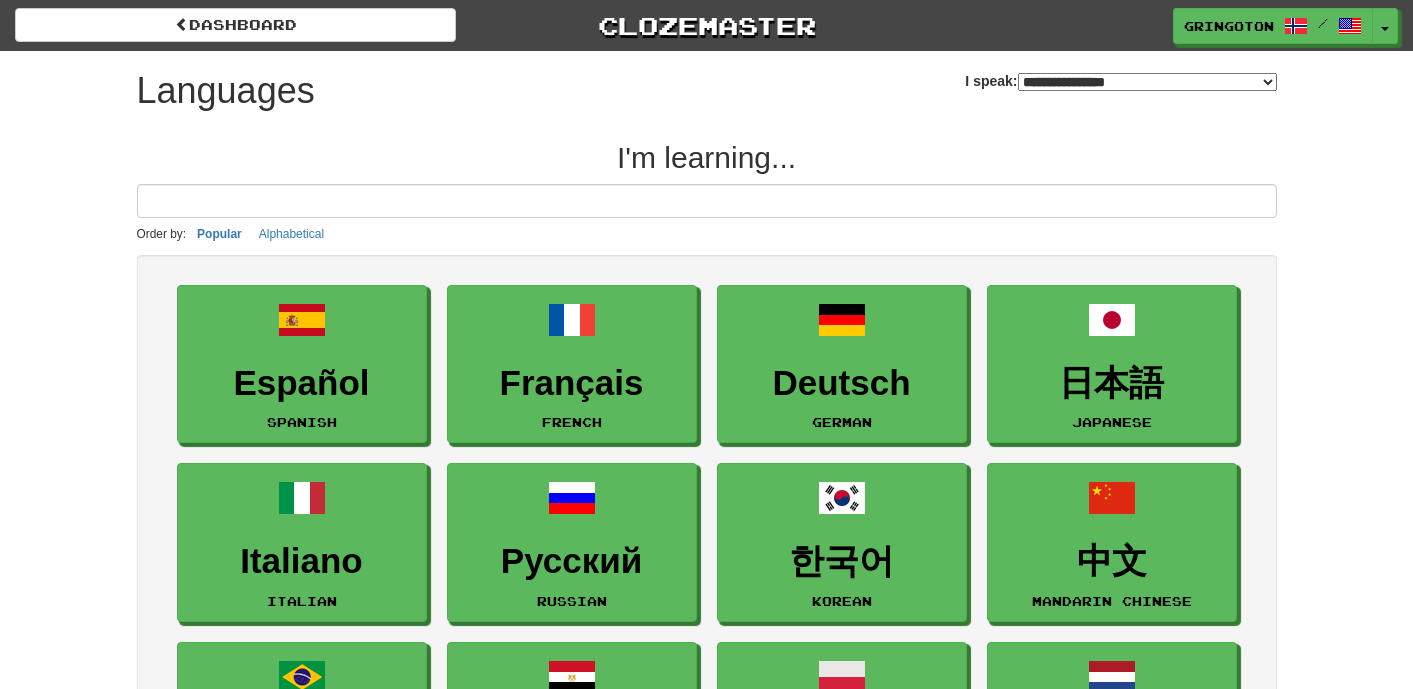 select on "*******" 